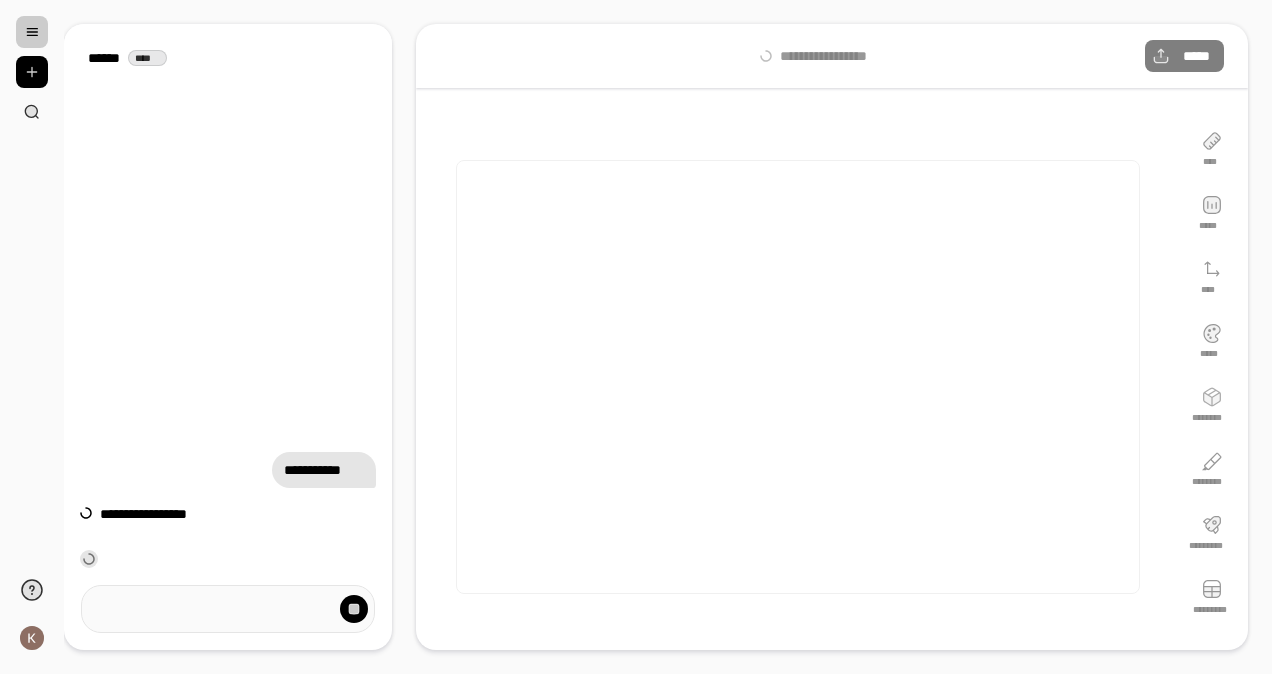 scroll, scrollTop: 0, scrollLeft: 0, axis: both 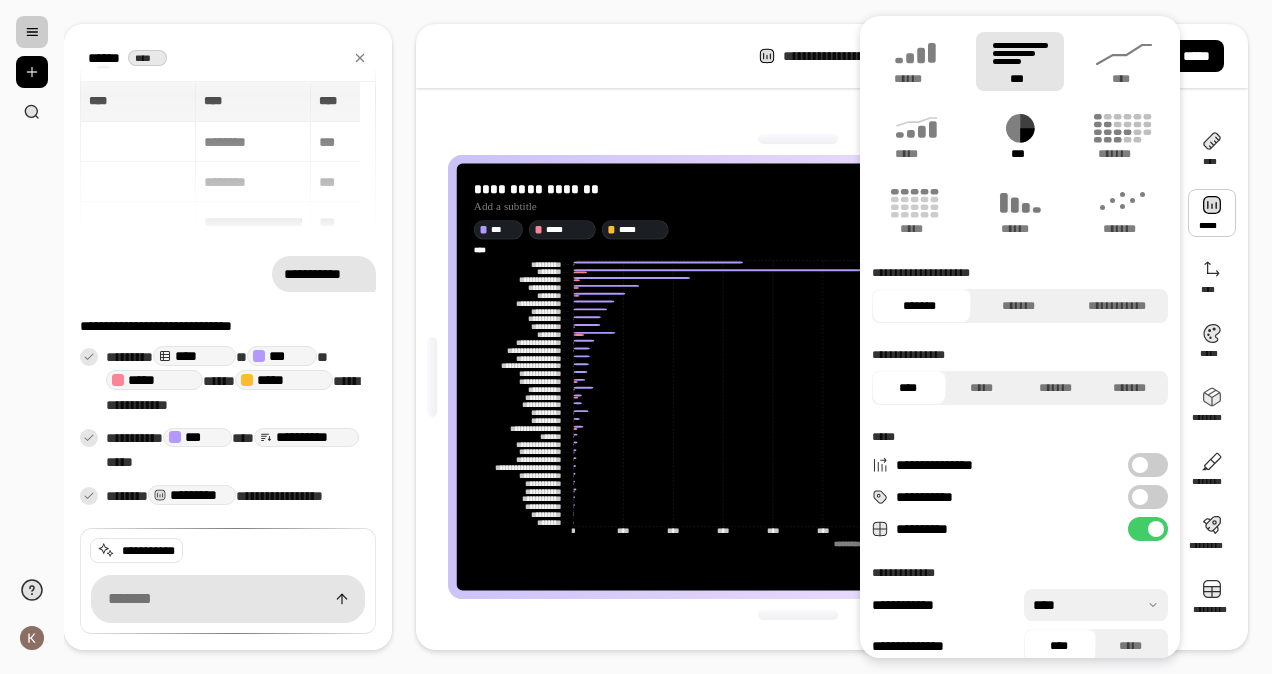 click on "***" at bounding box center [1020, 136] 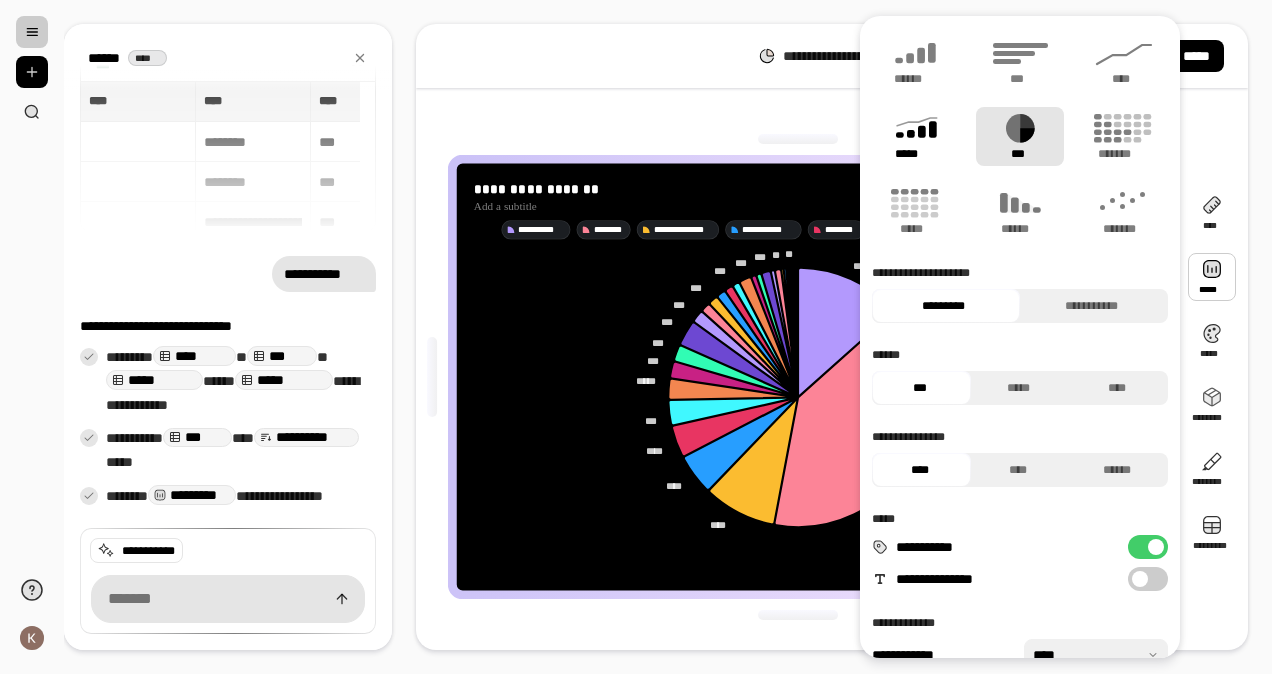 click 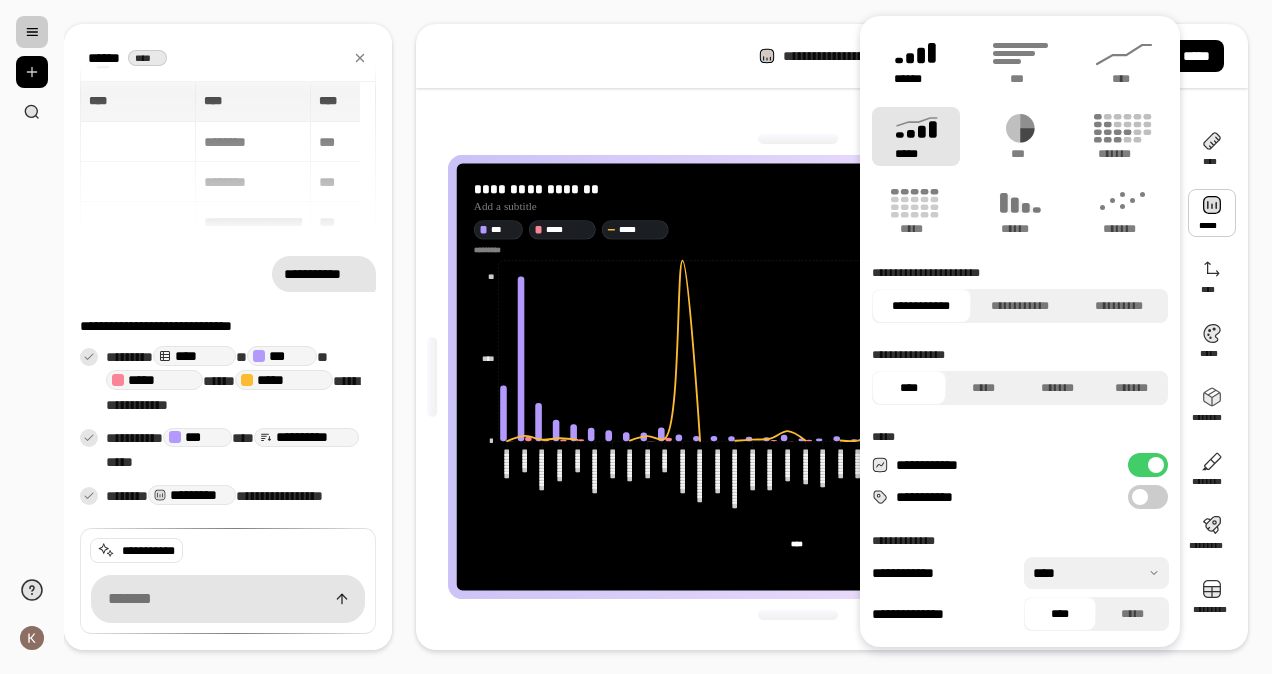 click on "******" at bounding box center [916, 79] 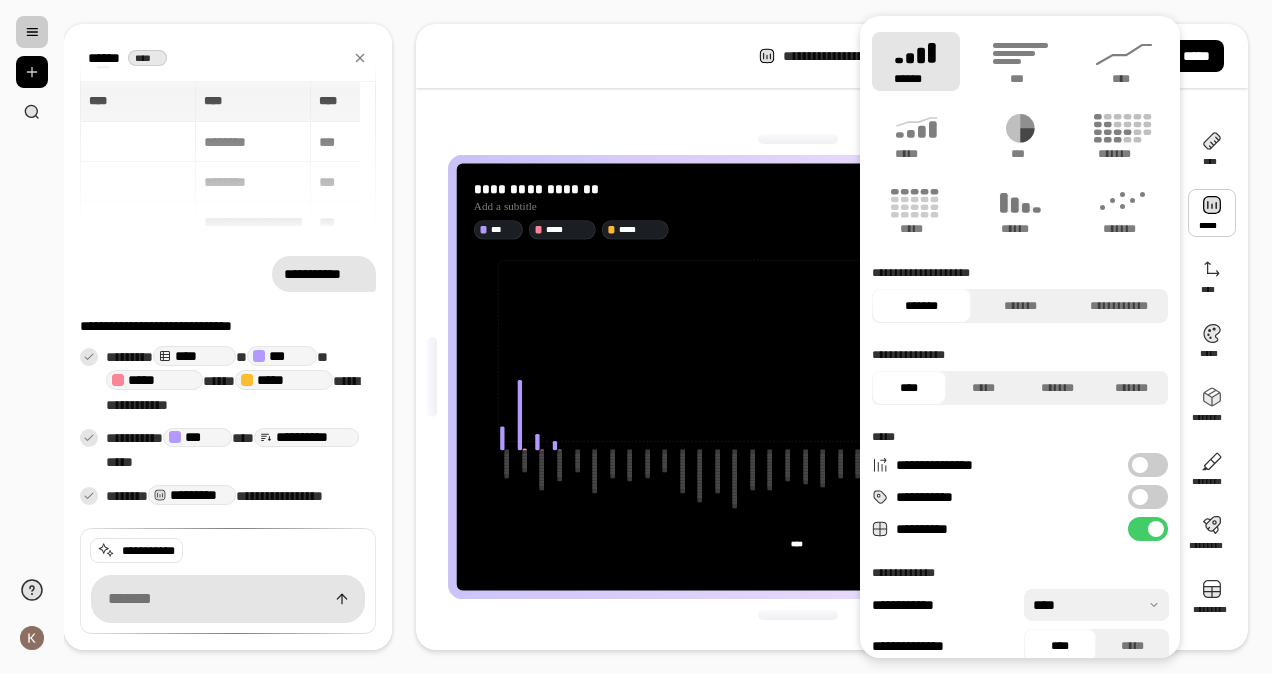 type 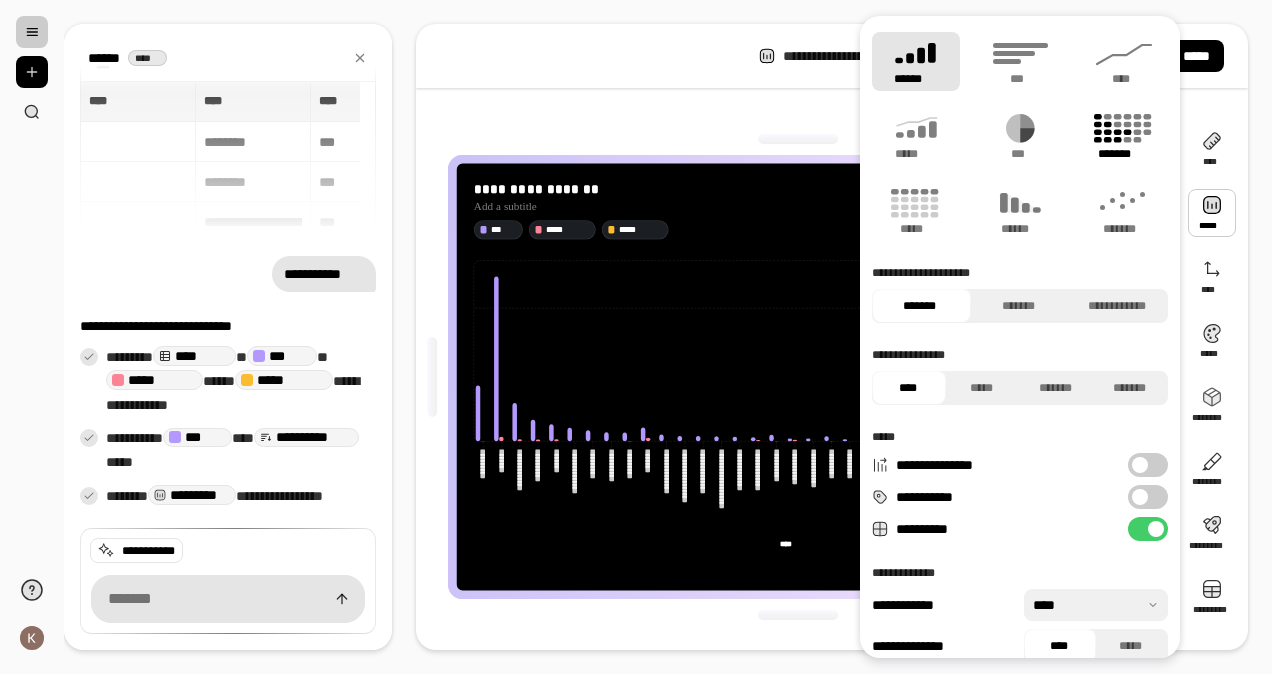 click 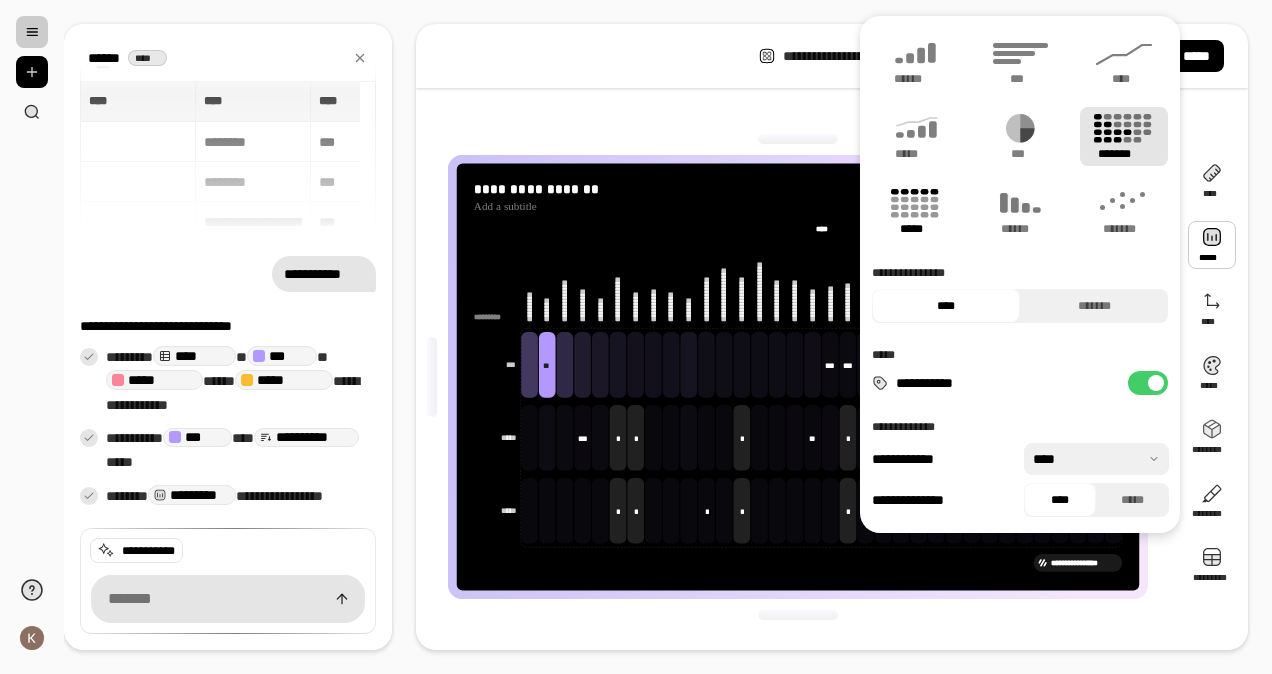 click 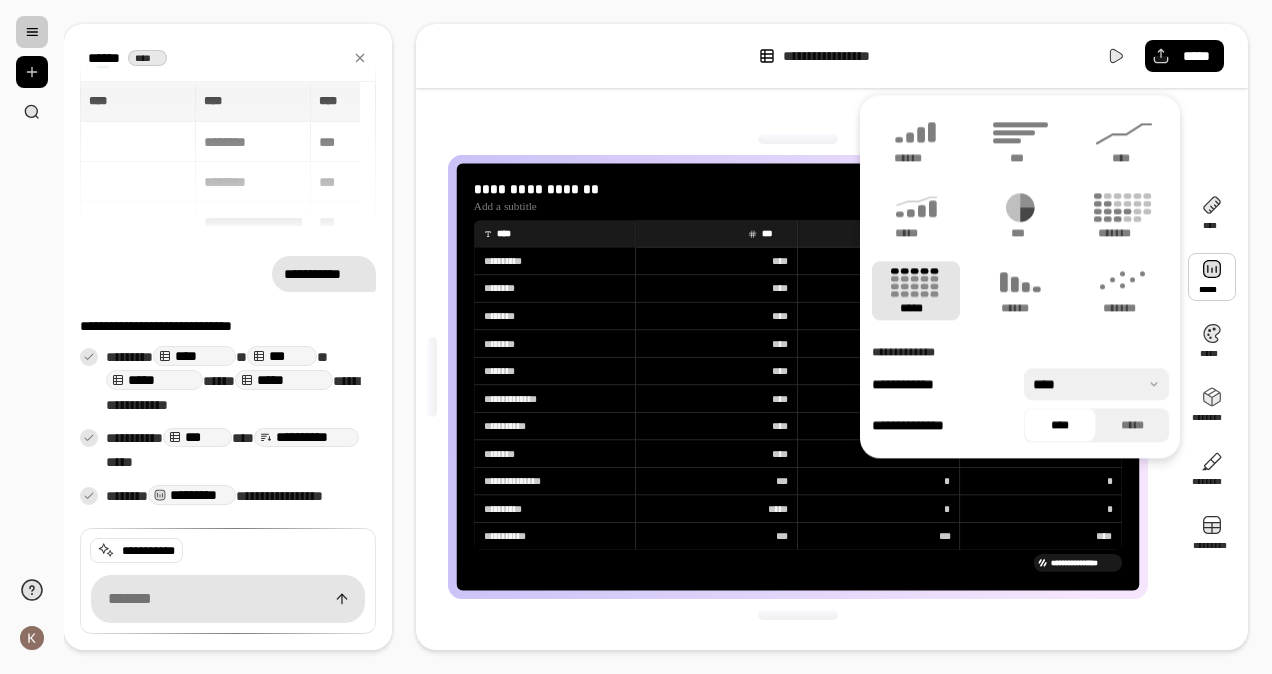 click on "**********" at bounding box center (832, 337) 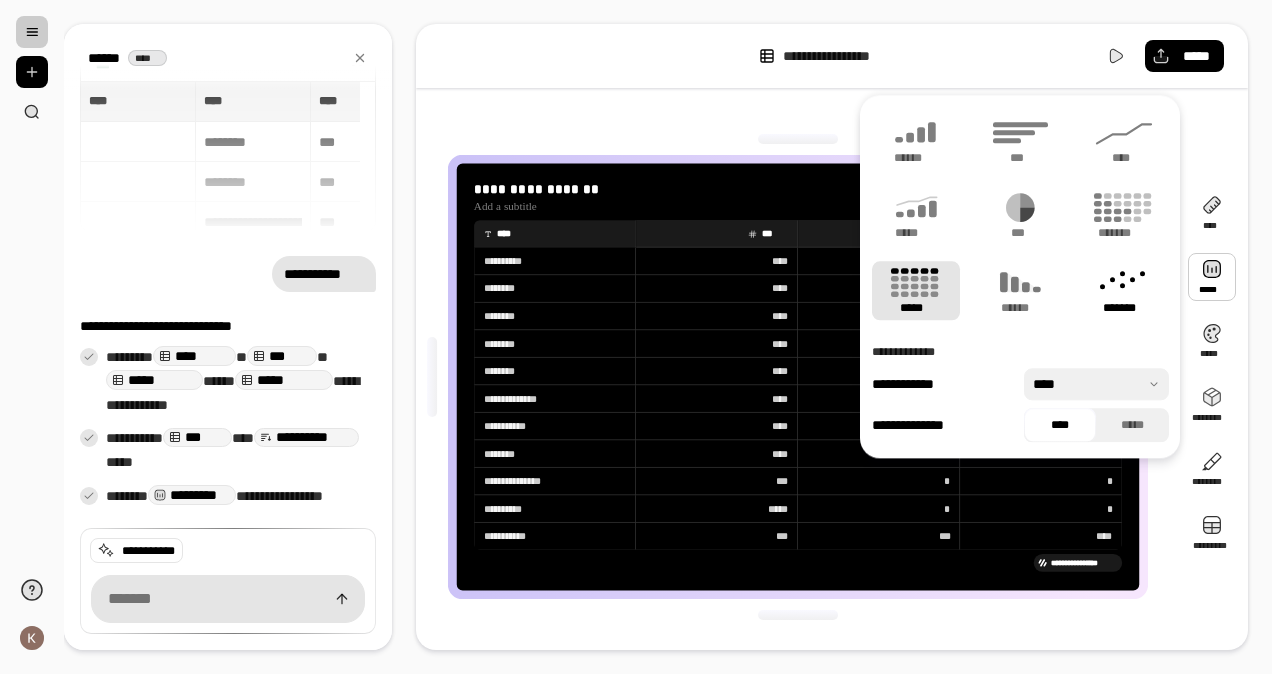 click 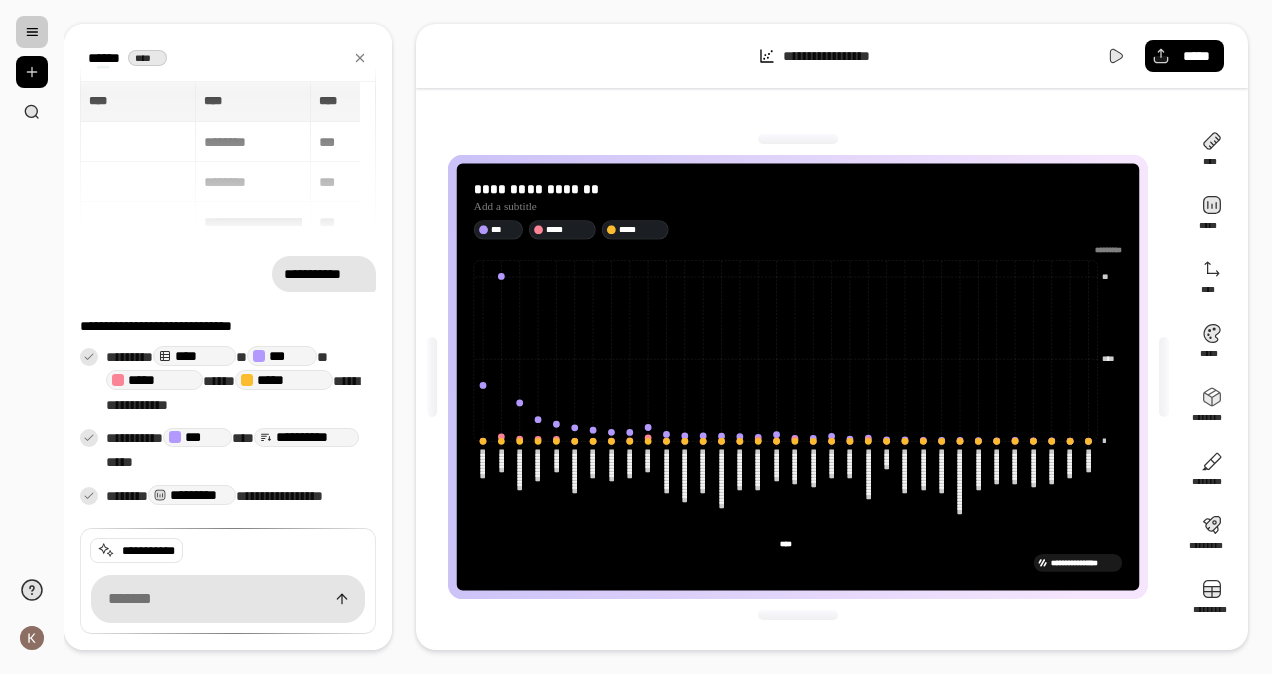 click on "**********" at bounding box center [798, 377] 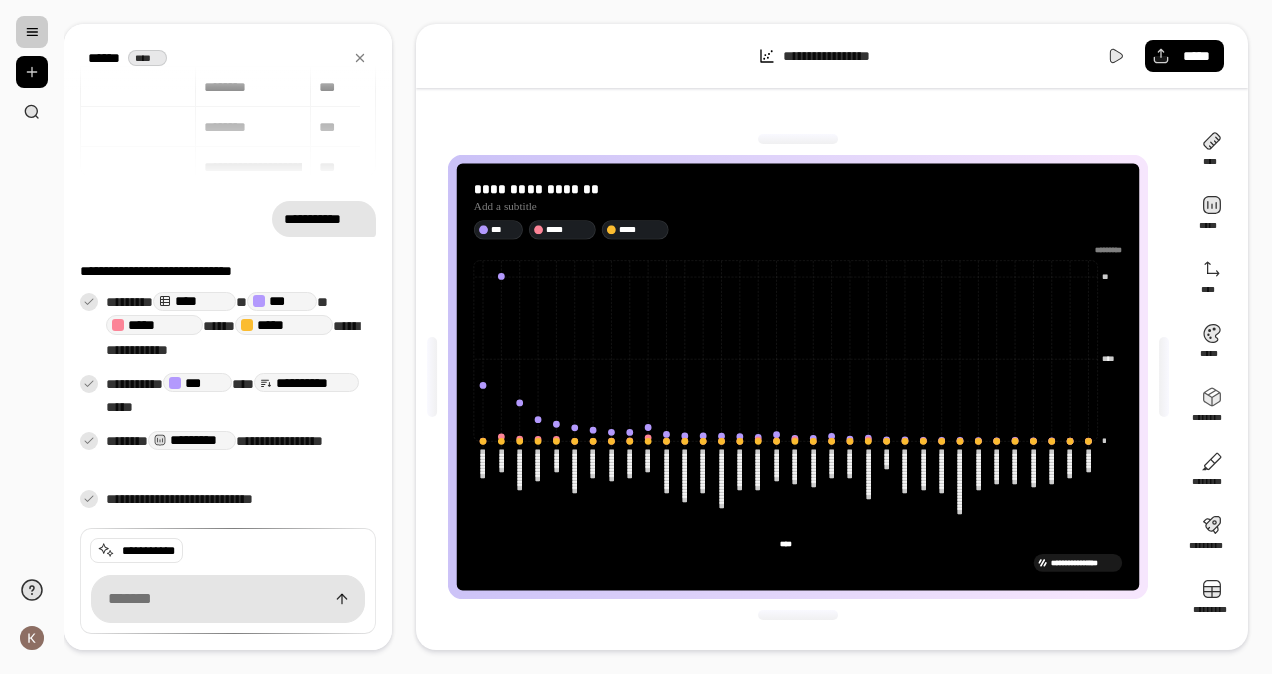 click on "***" at bounding box center [197, 382] 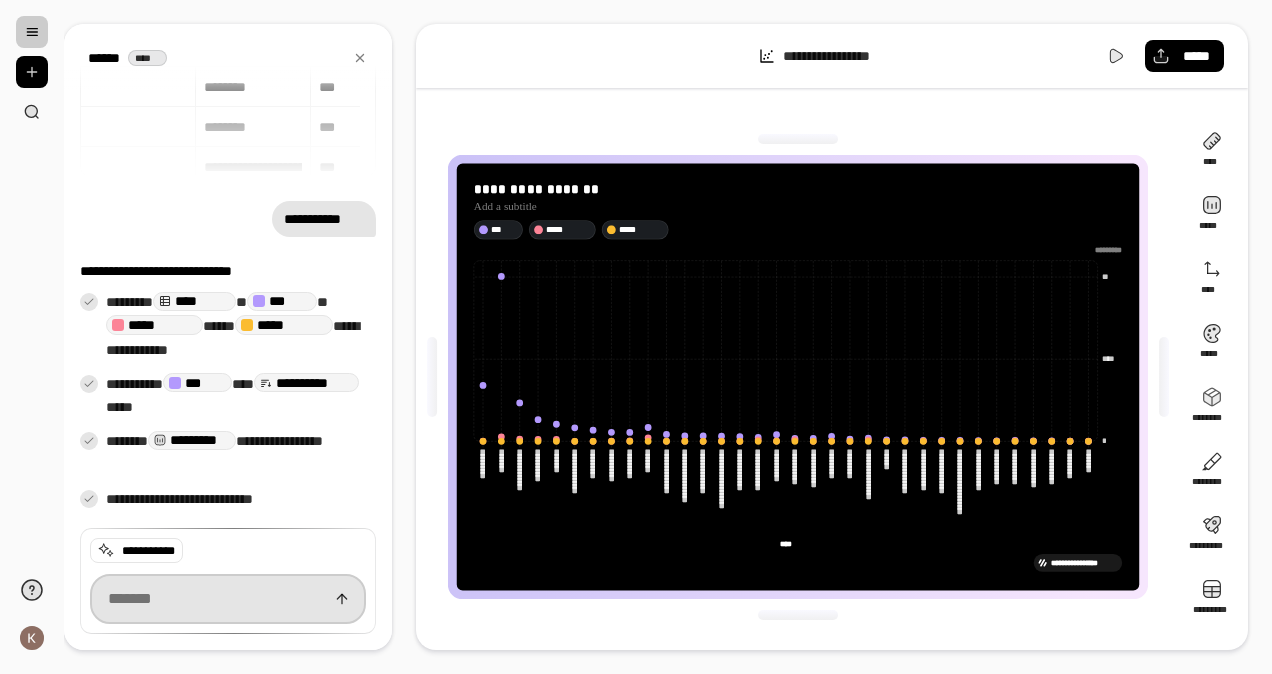 click at bounding box center [228, 599] 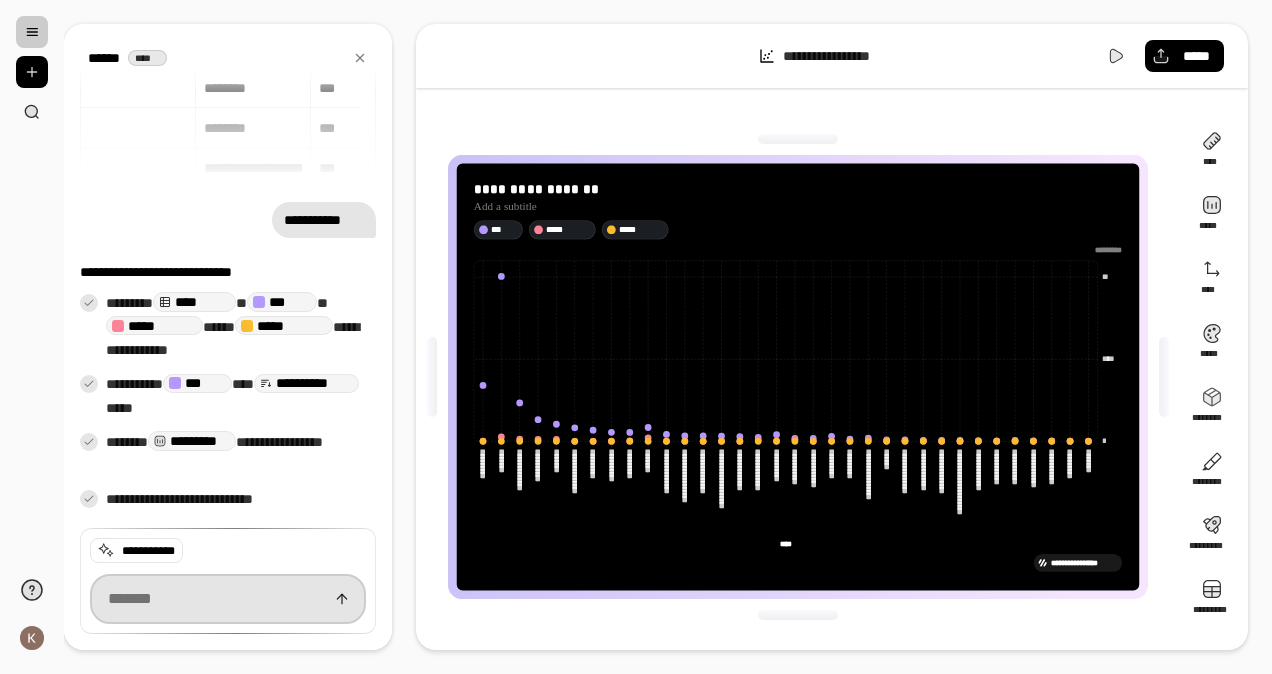 click at bounding box center (228, 599) 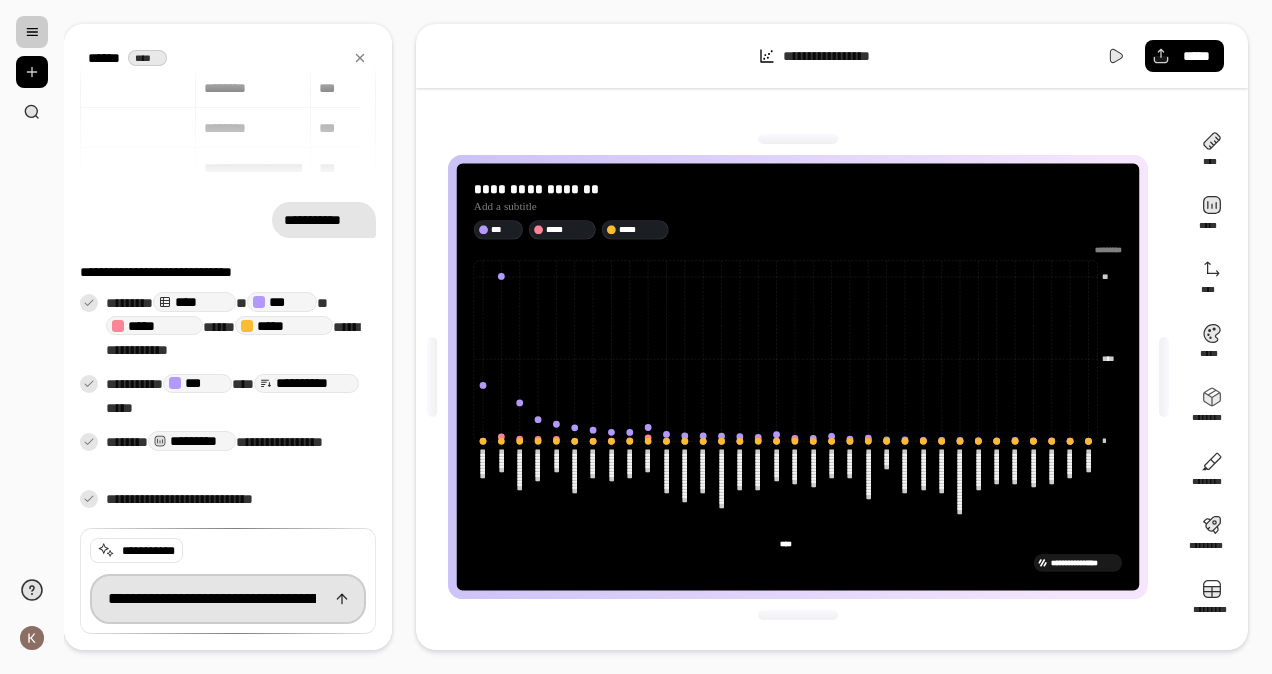 scroll, scrollTop: 0, scrollLeft: 1619, axis: horizontal 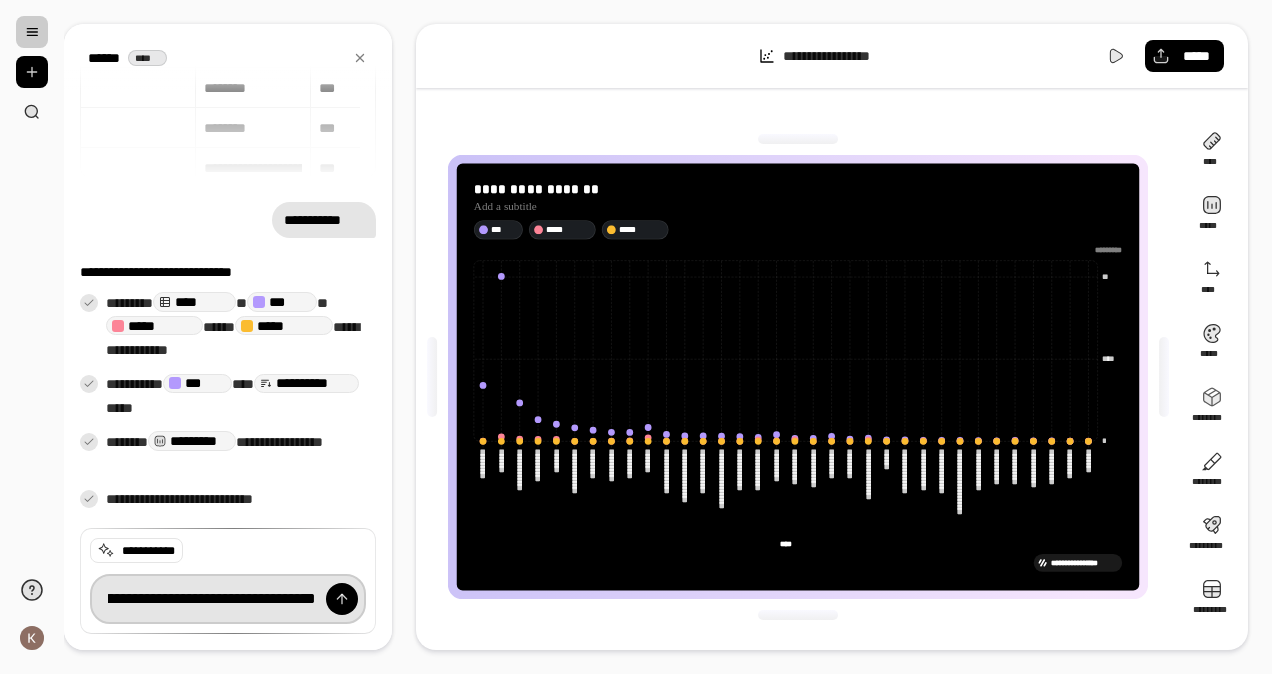 type on "**********" 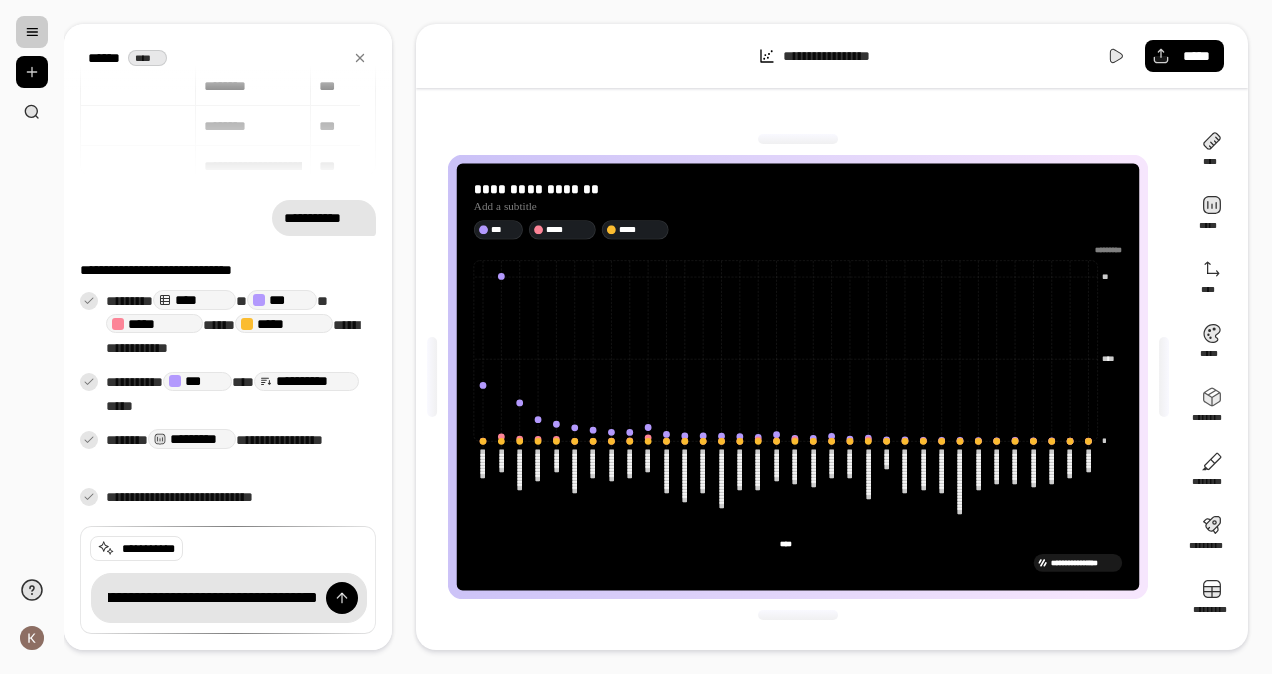 scroll, scrollTop: 0, scrollLeft: 0, axis: both 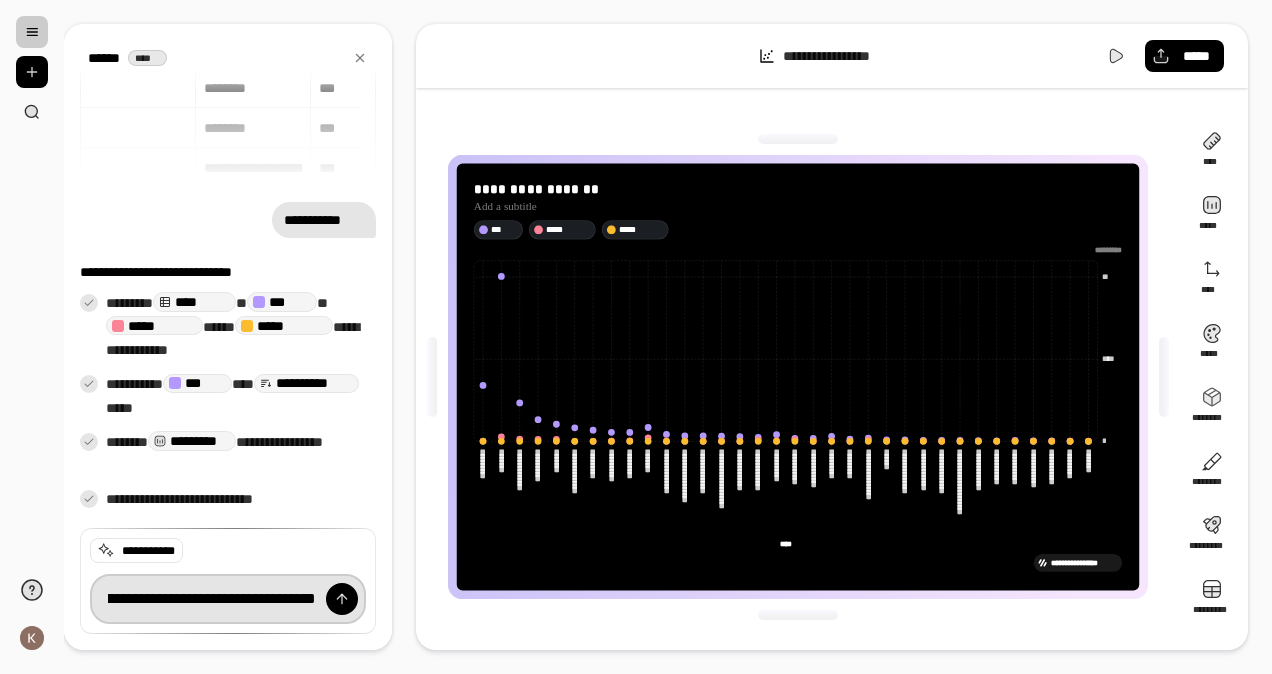 drag, startPoint x: 115, startPoint y: 593, endPoint x: 840, endPoint y: 621, distance: 725.54047 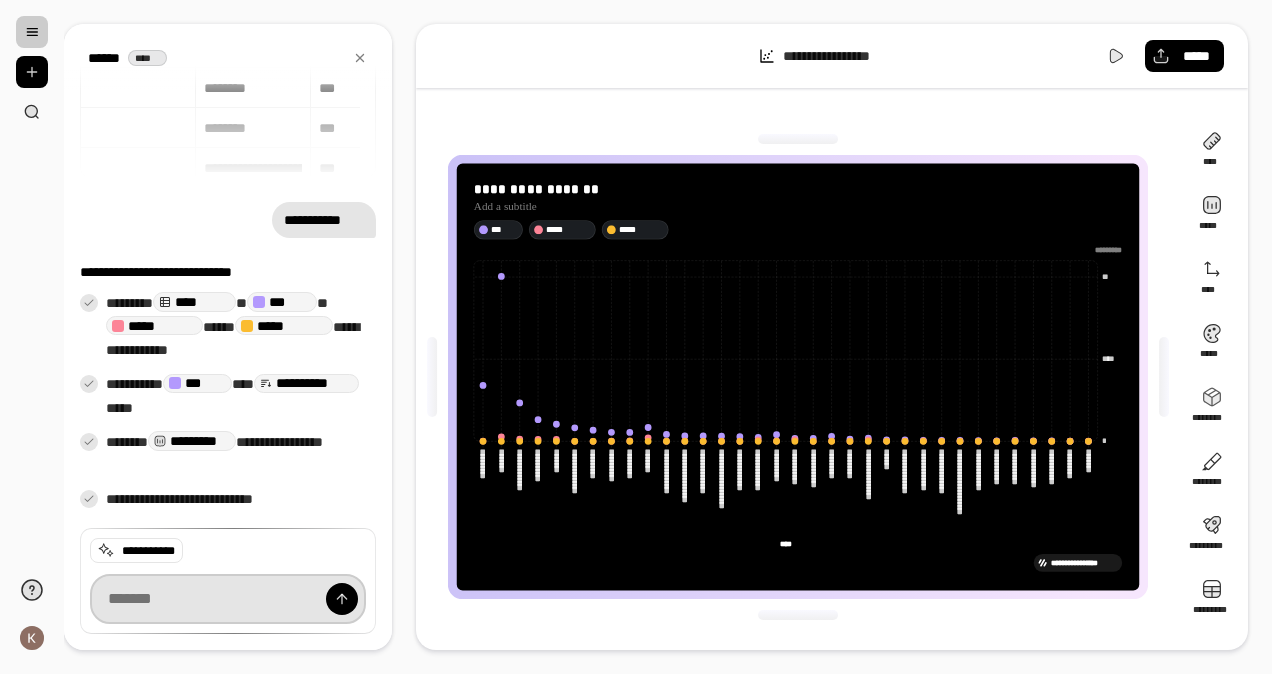 scroll, scrollTop: 0, scrollLeft: 0, axis: both 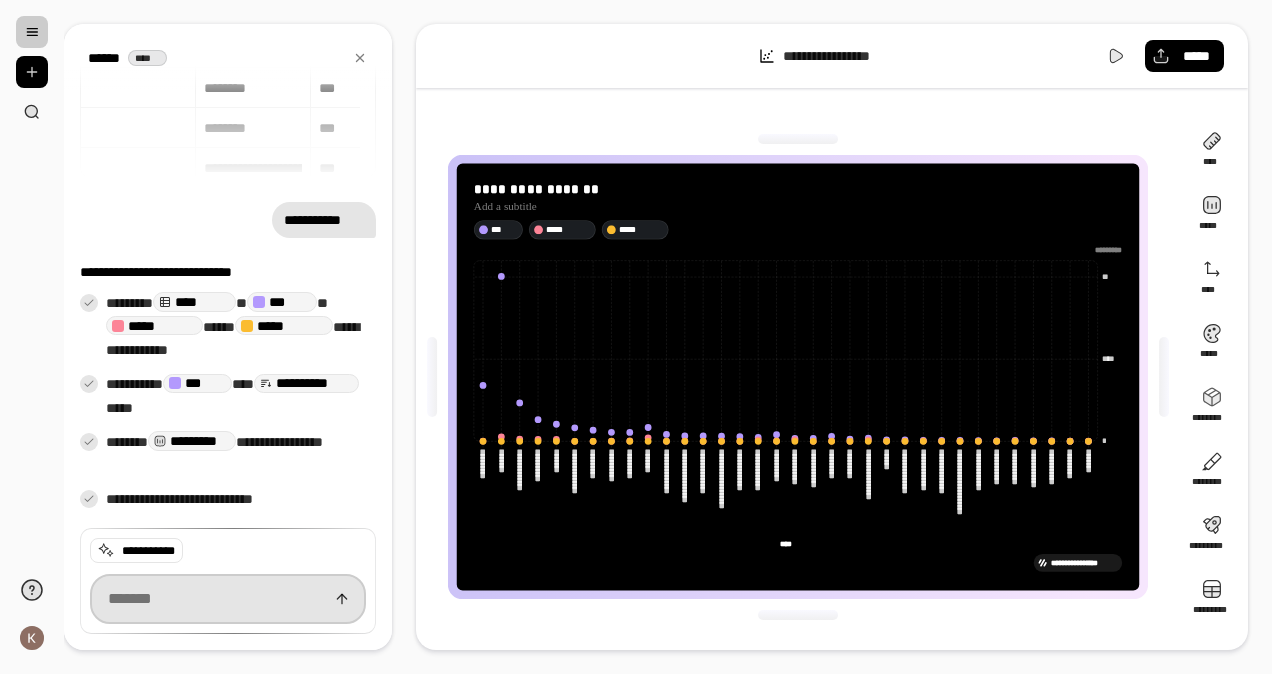click at bounding box center [228, 599] 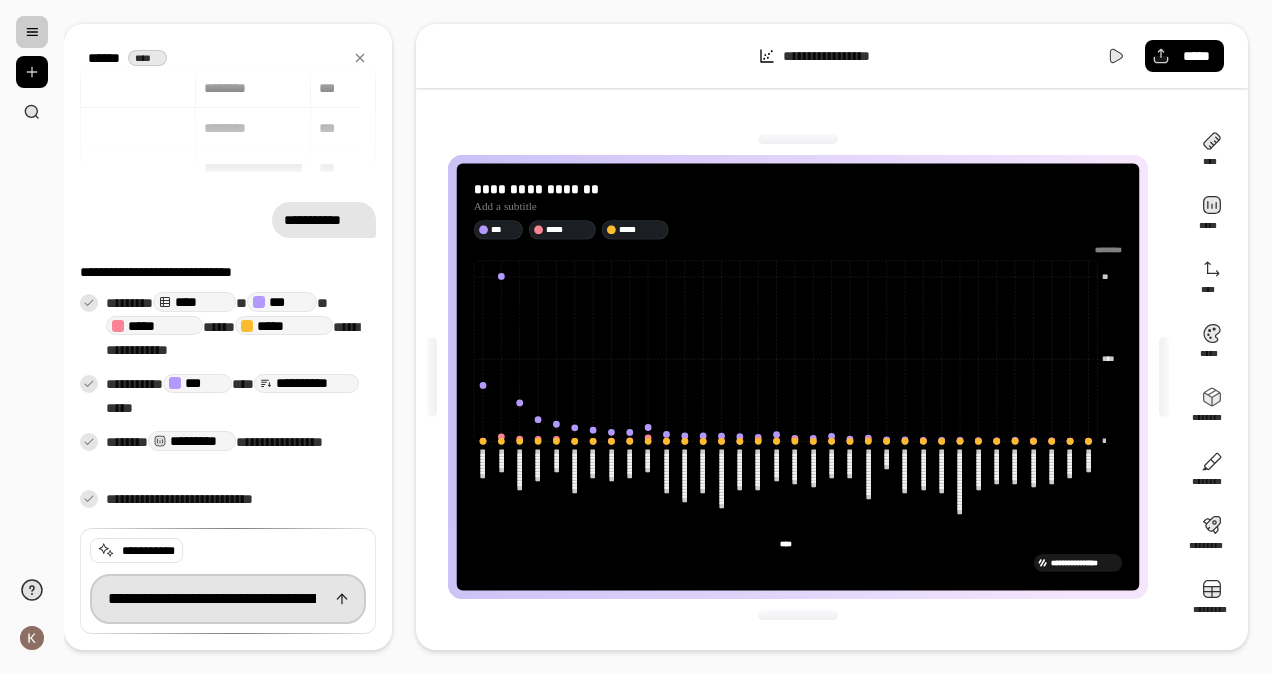 scroll, scrollTop: 0, scrollLeft: 436, axis: horizontal 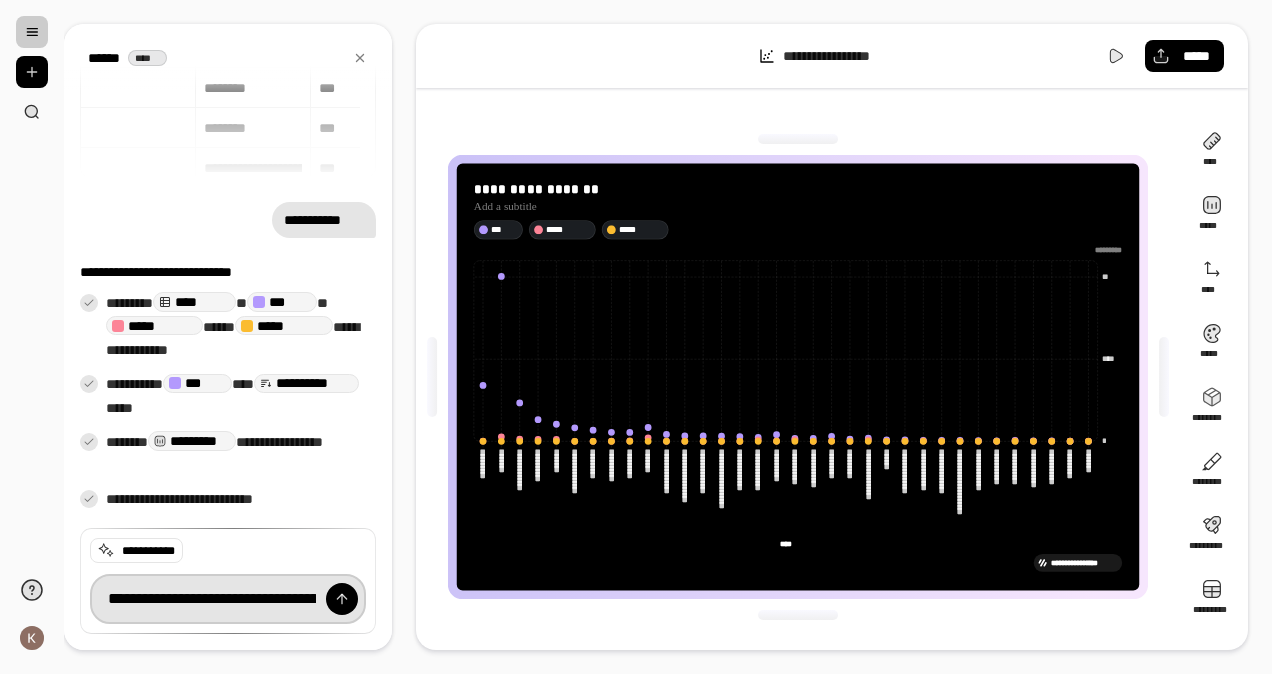 drag, startPoint x: 152, startPoint y: 601, endPoint x: 62, endPoint y: 602, distance: 90.005554 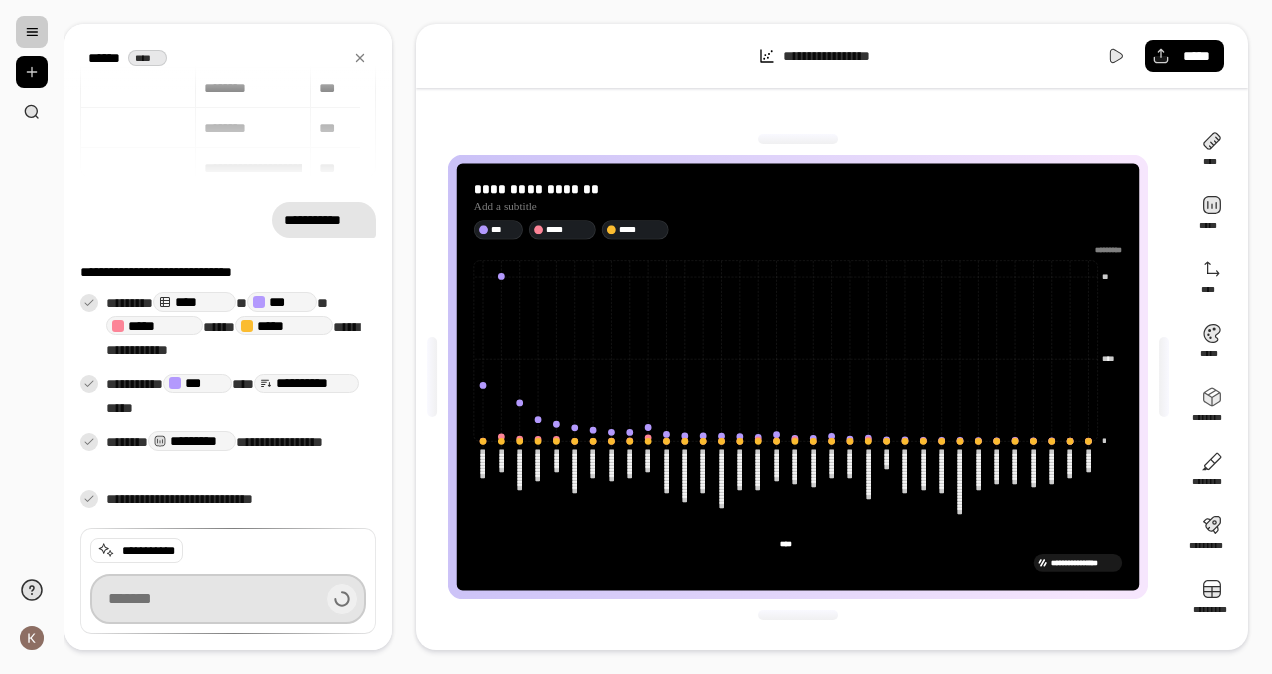 scroll, scrollTop: 154, scrollLeft: 0, axis: vertical 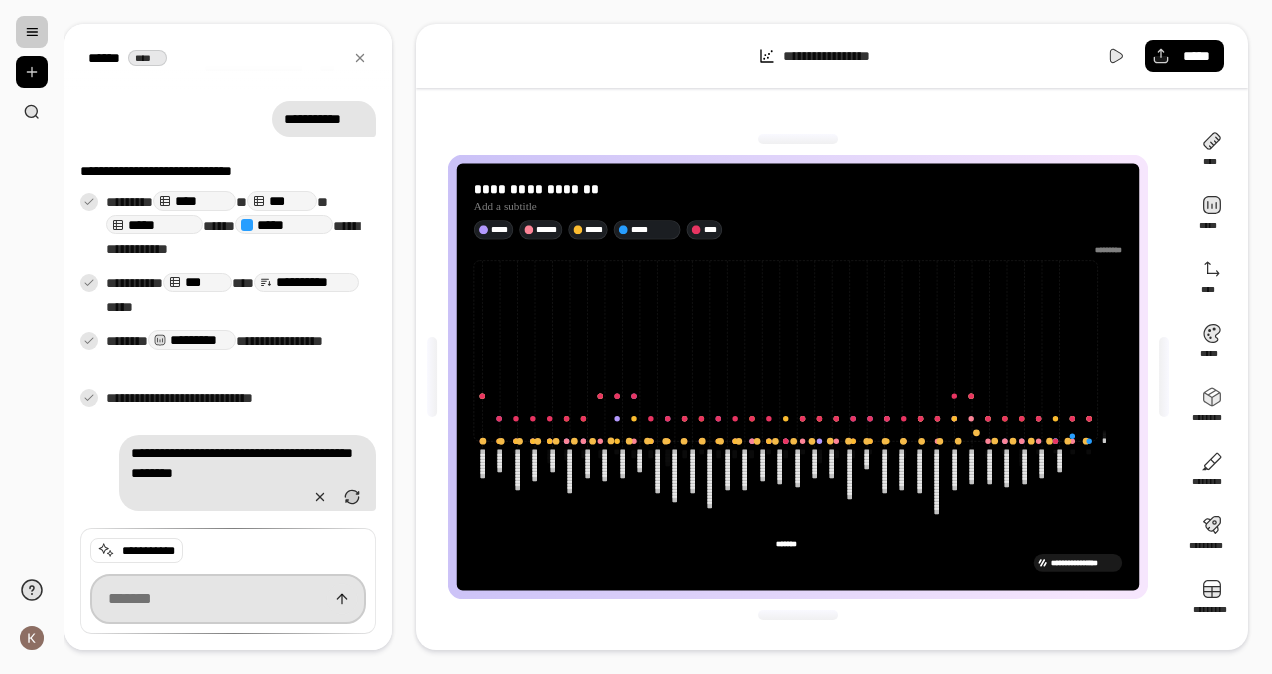 type on "*******" 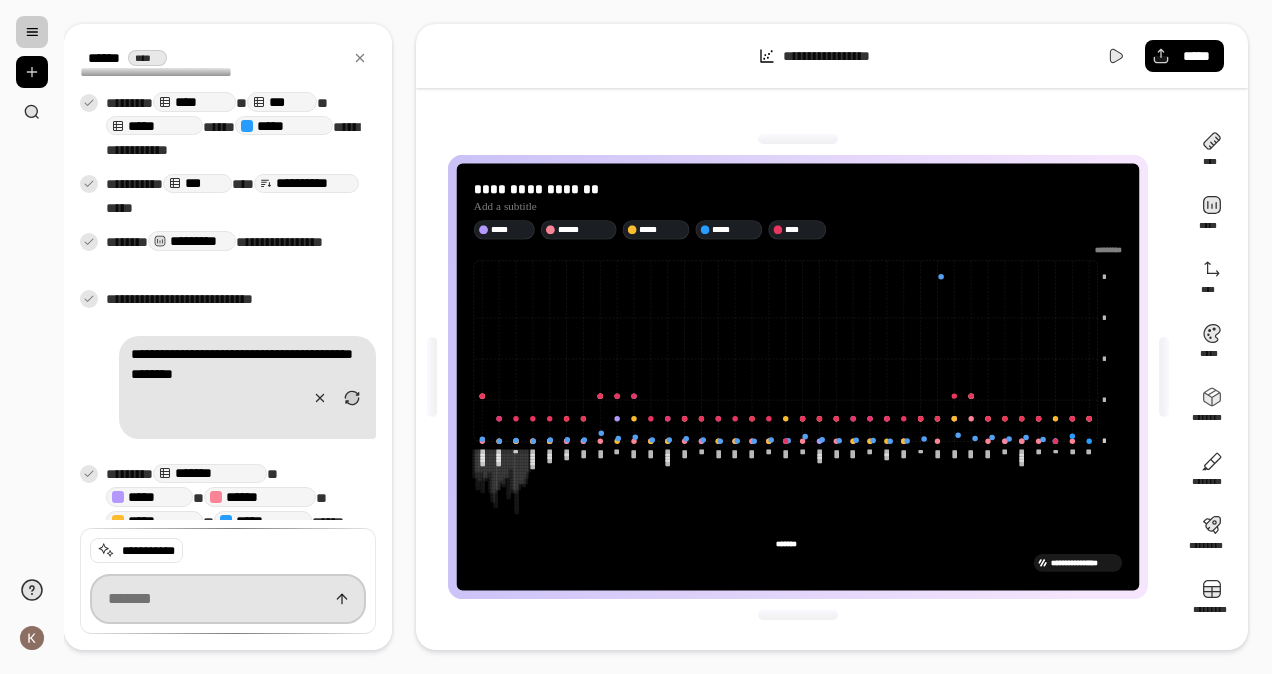 scroll, scrollTop: 300, scrollLeft: 0, axis: vertical 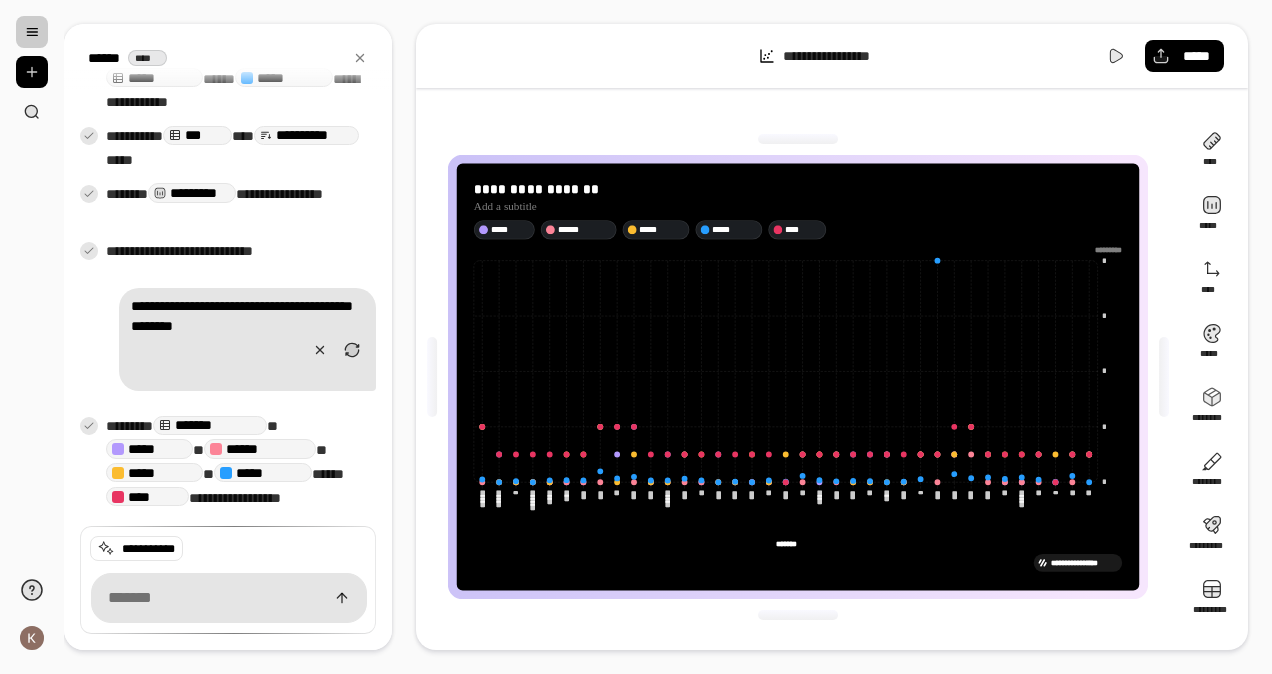 click on "*******" at bounding box center [210, 425] 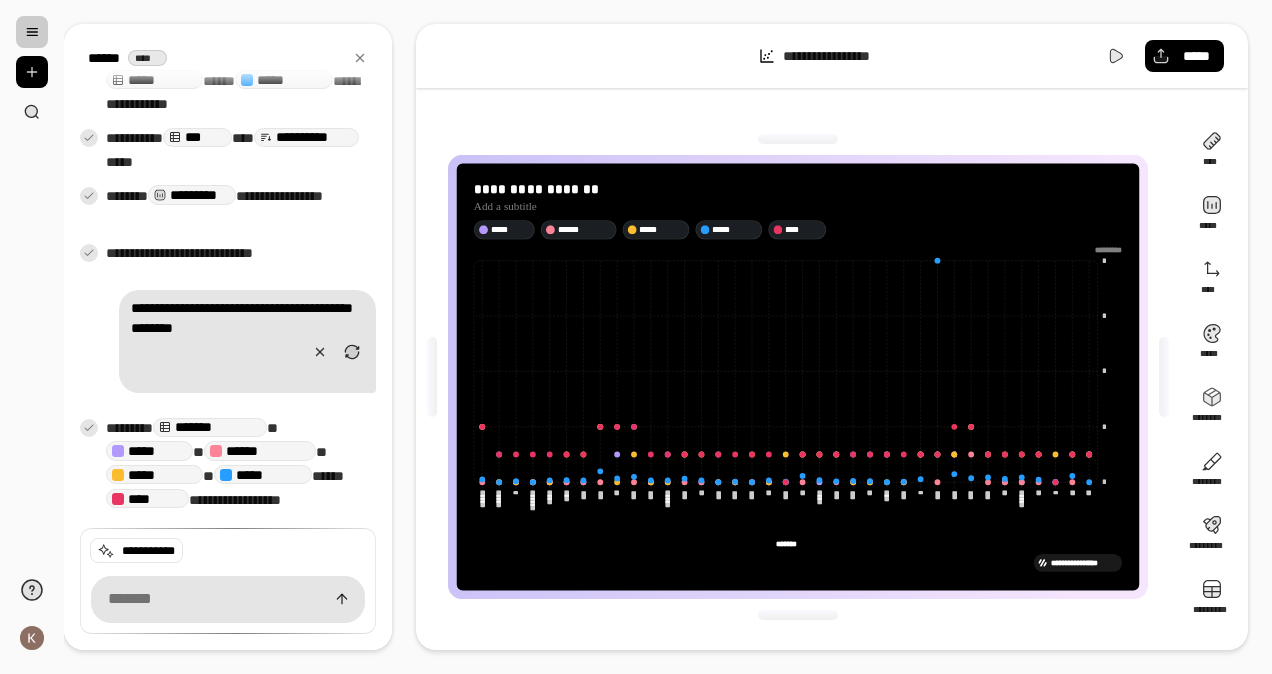 click on "*******" at bounding box center [210, 427] 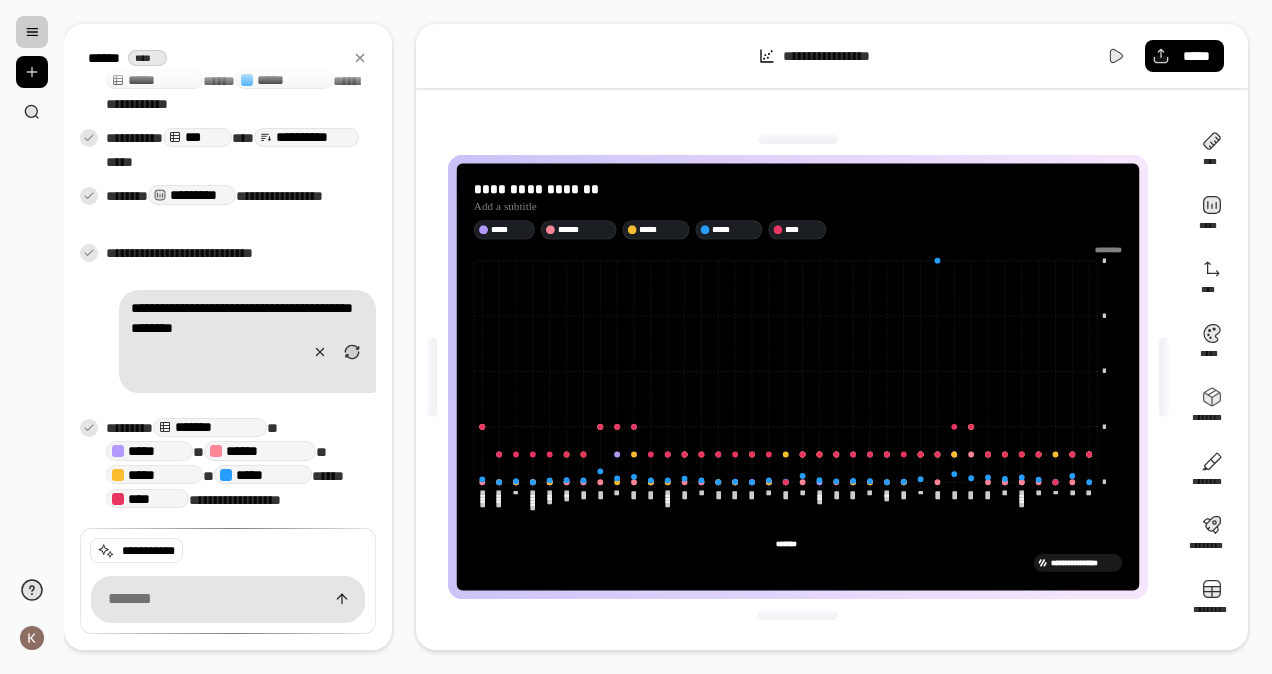 click on "****" at bounding box center (147, 498) 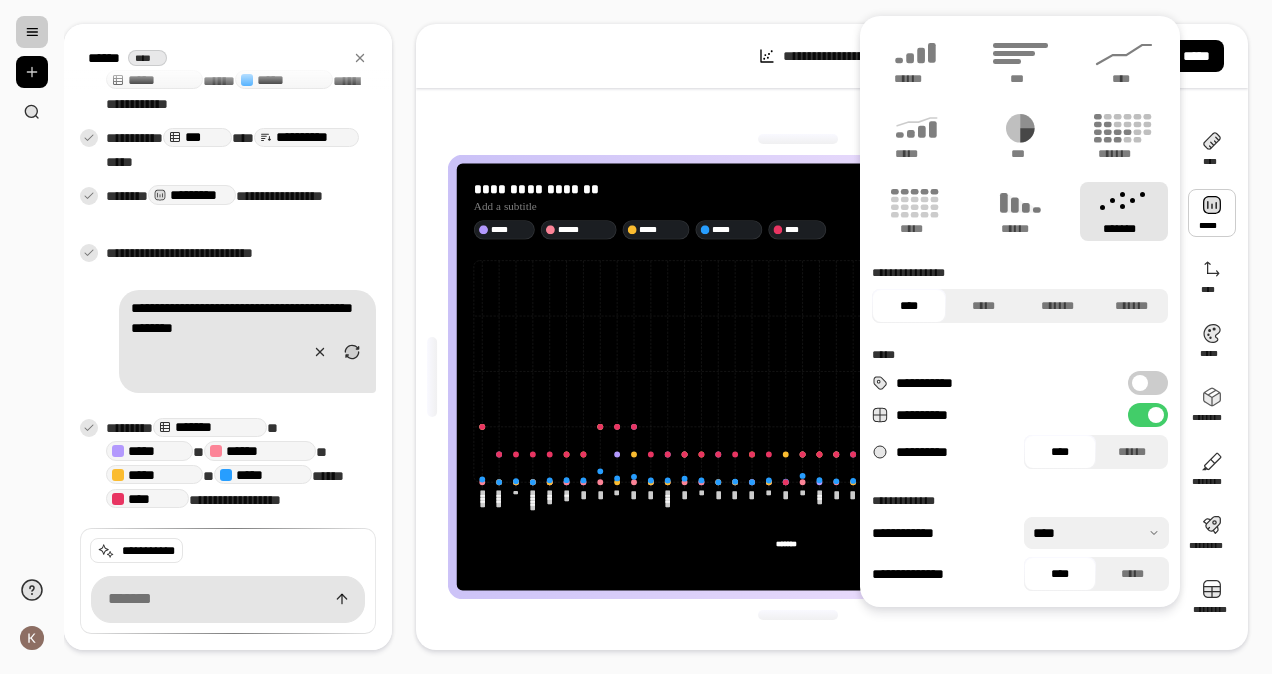 click at bounding box center (1212, 213) 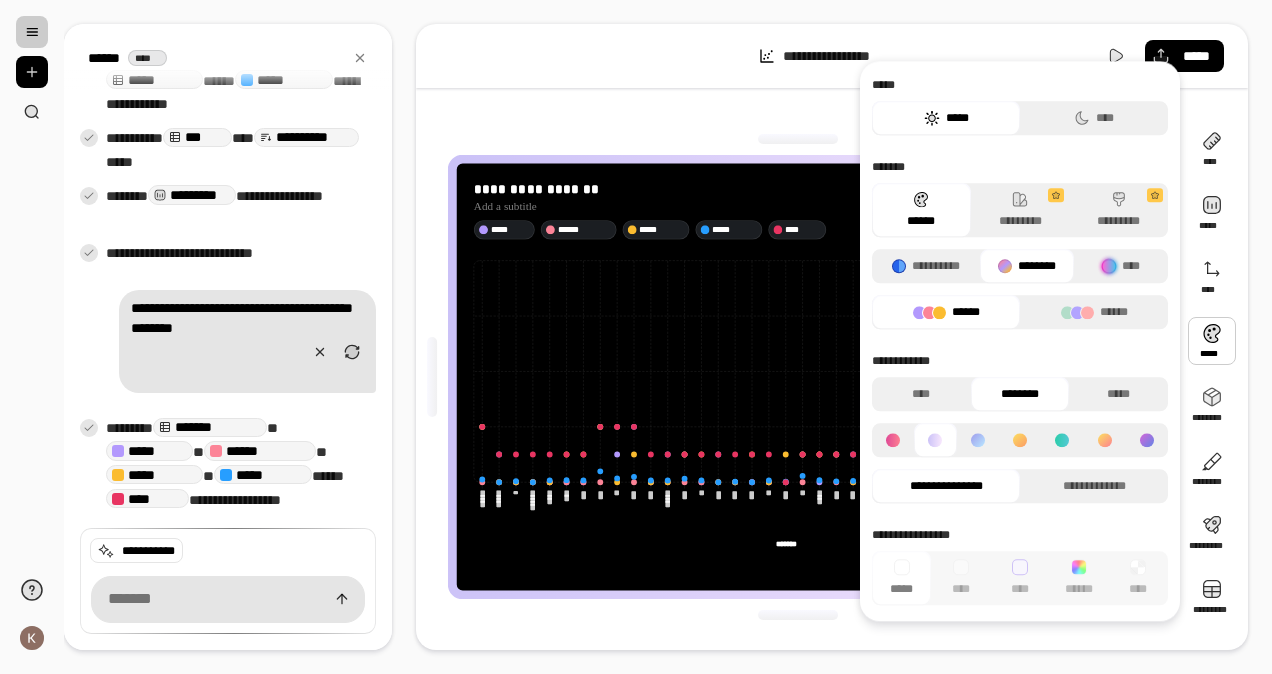 click at bounding box center (1212, 341) 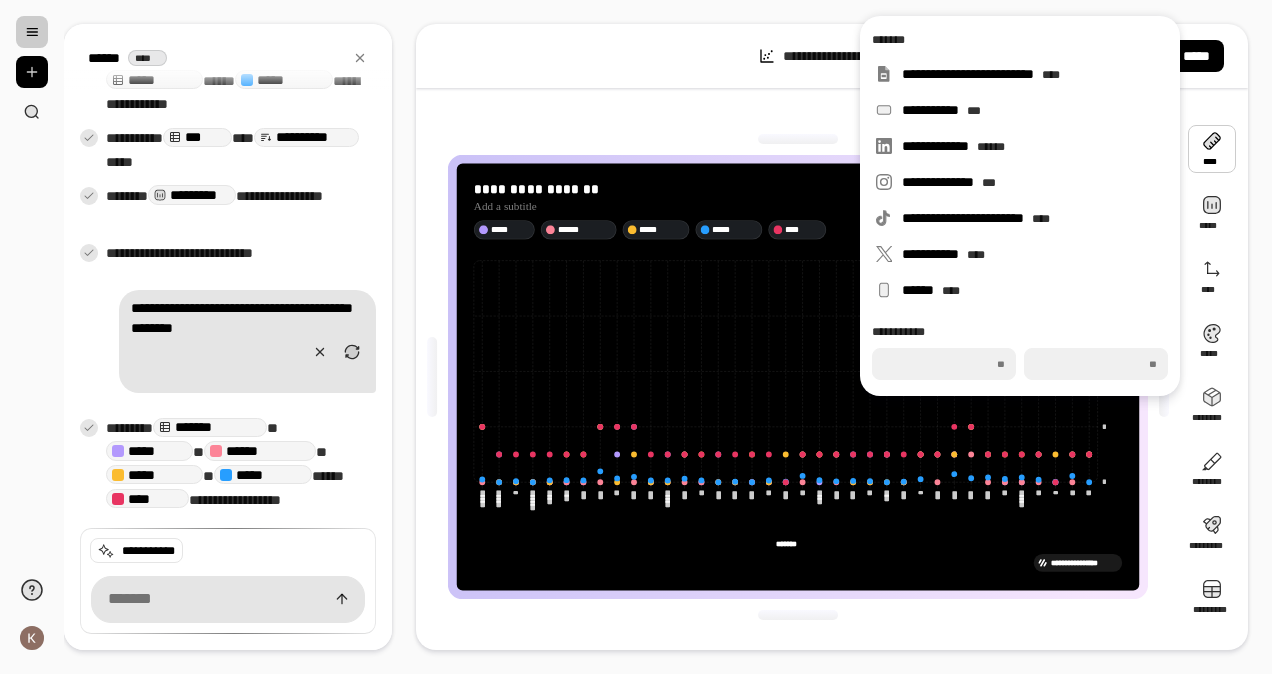 click at bounding box center (1212, 149) 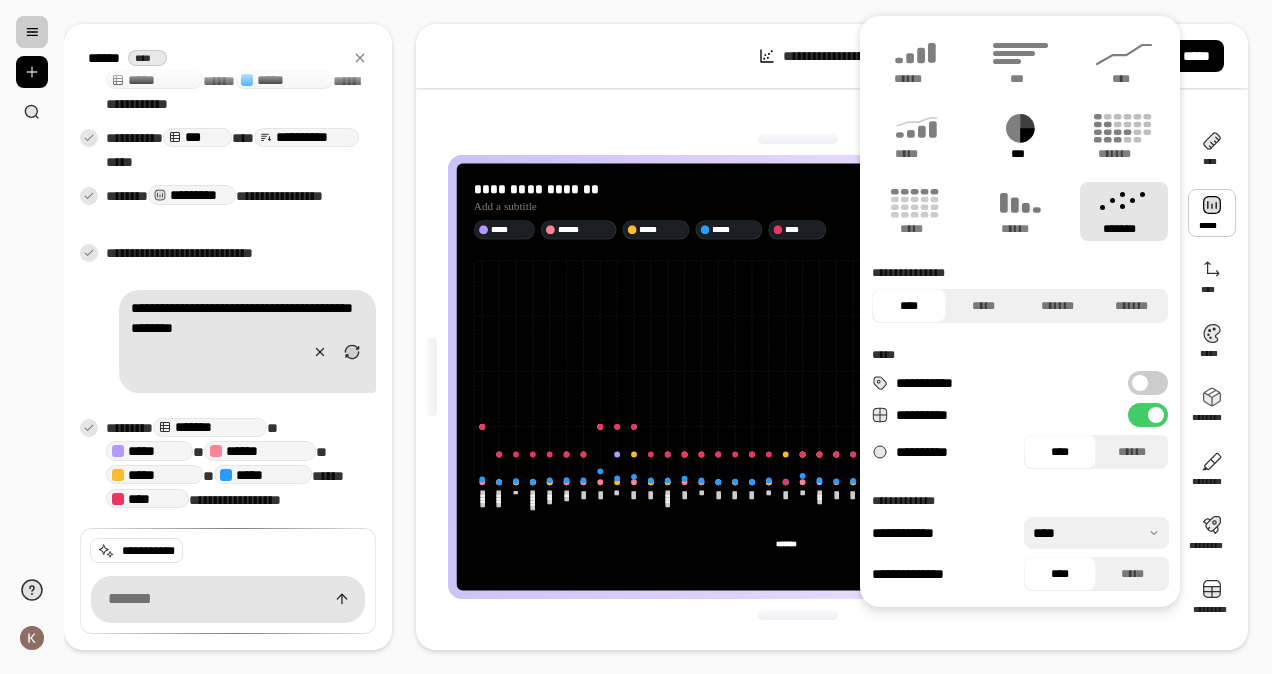 click 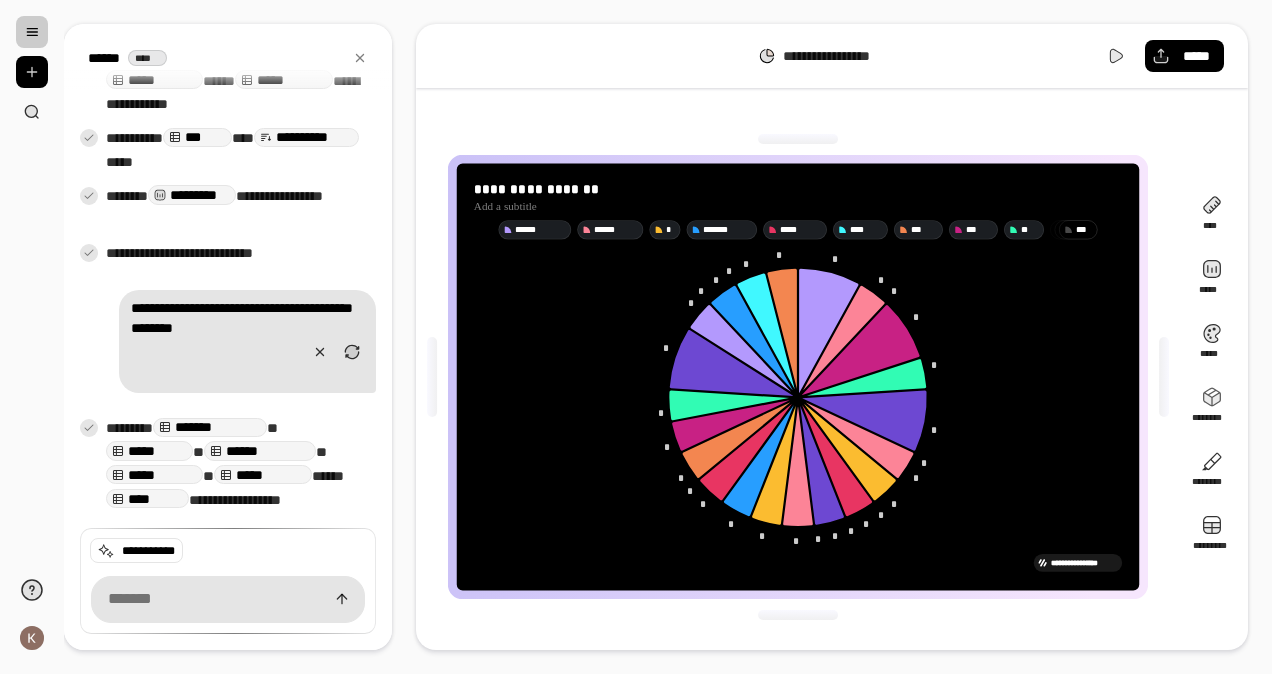 click 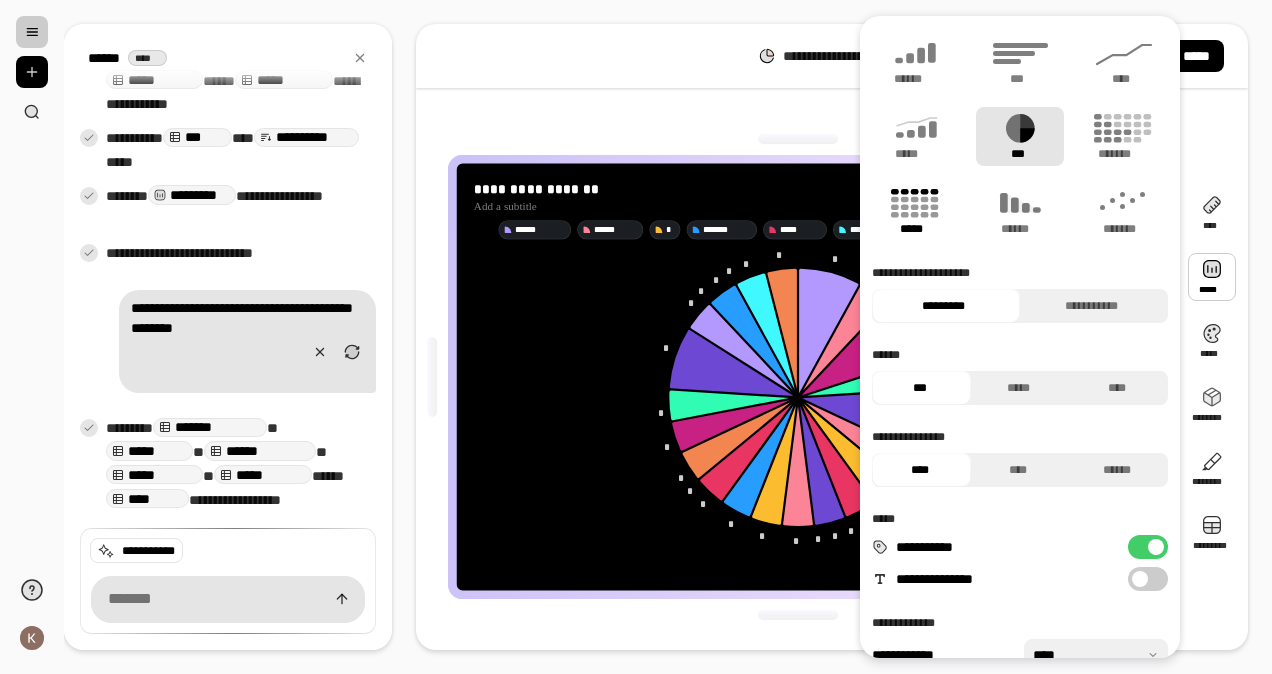 click 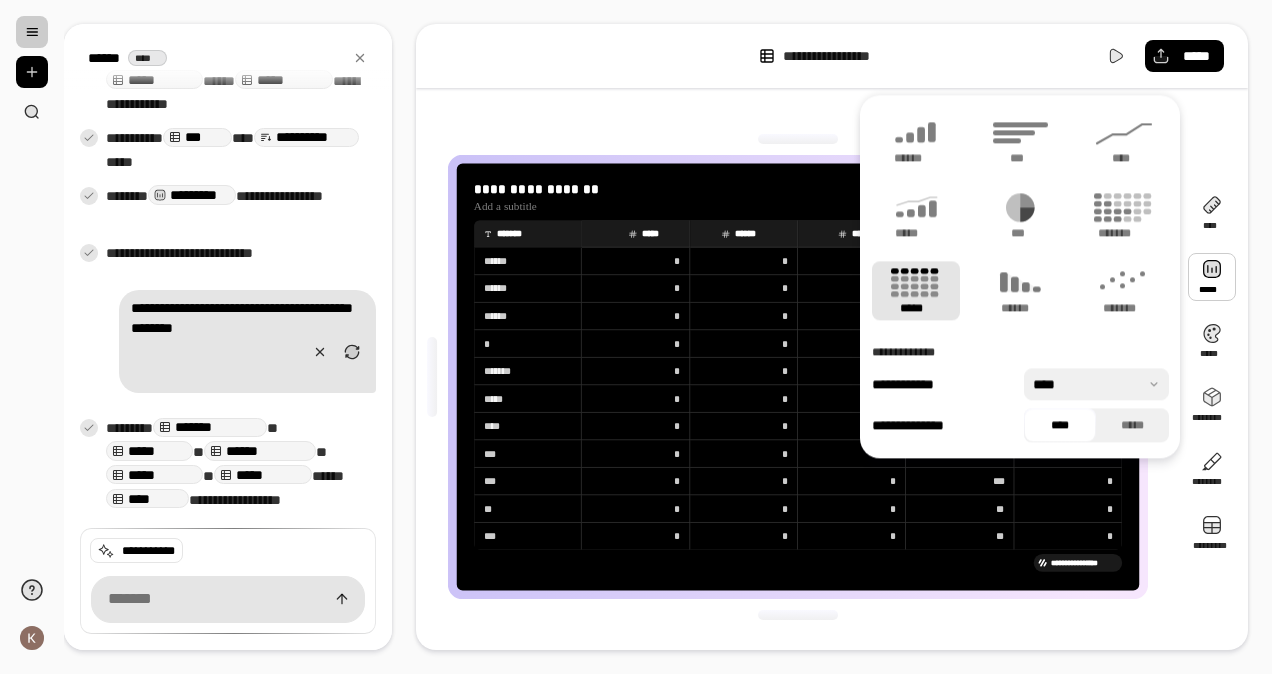 click on "*****" at bounding box center (149, 450) 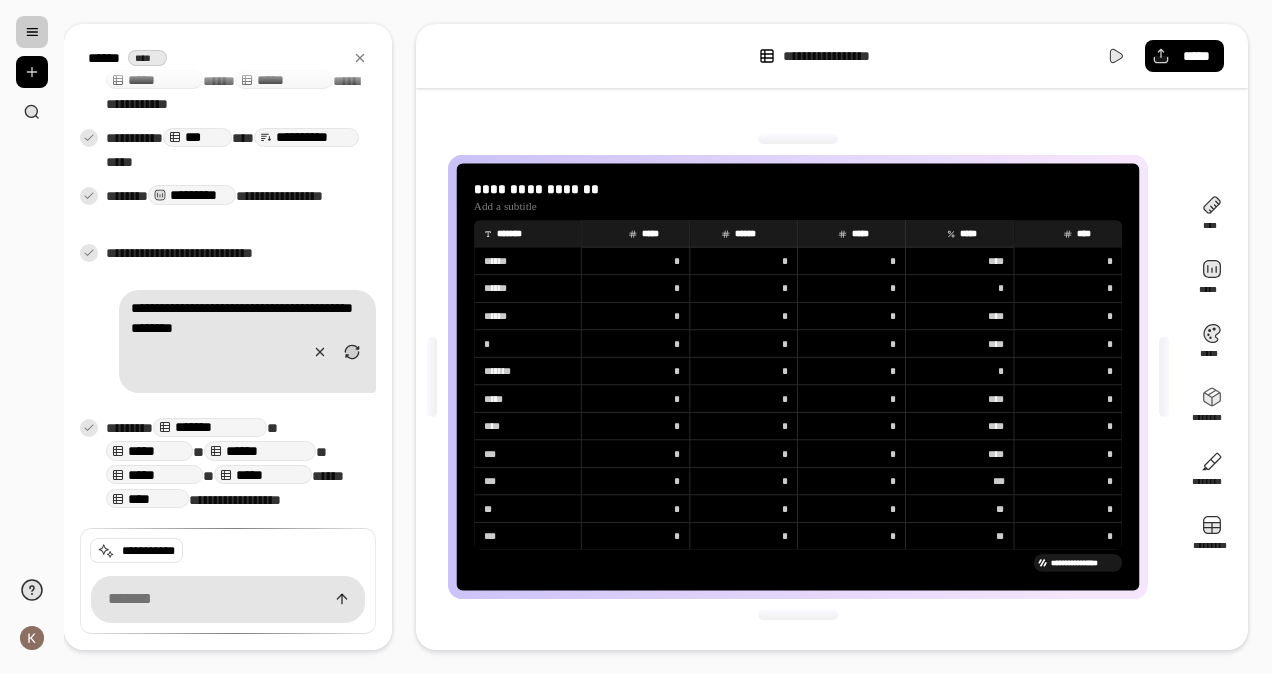 click on "*****" at bounding box center [149, 450] 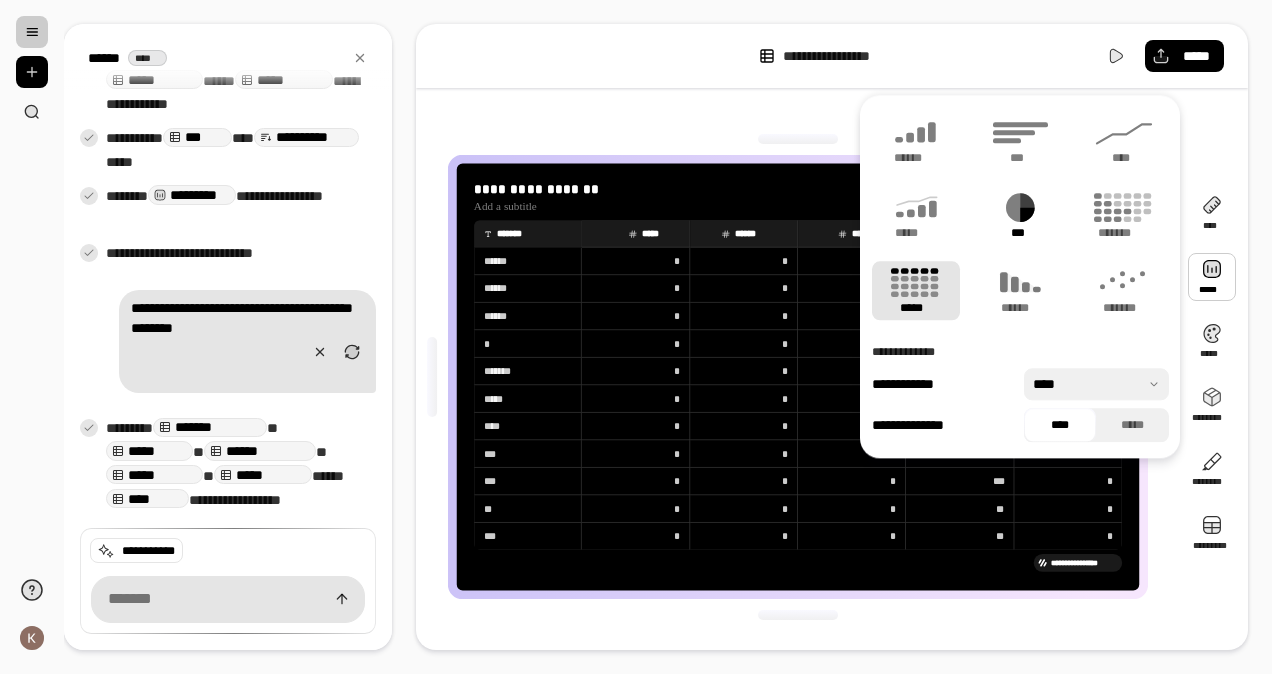 click 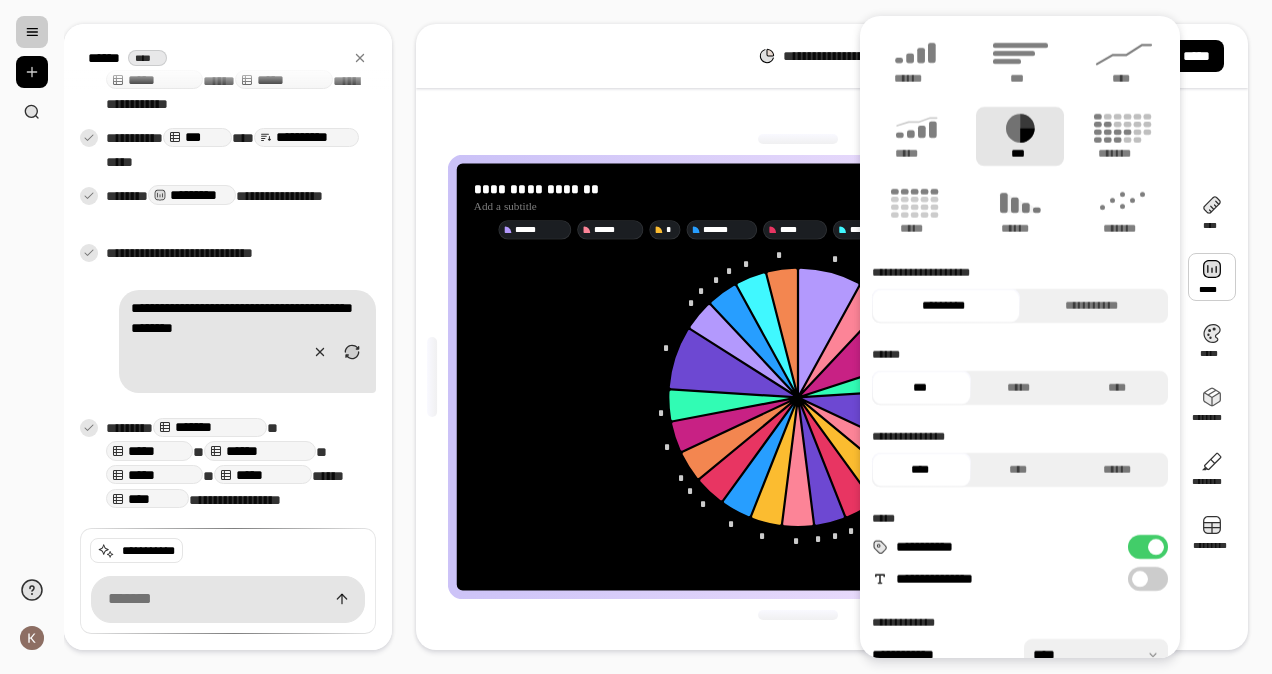 click on "**********" at bounding box center [832, 56] 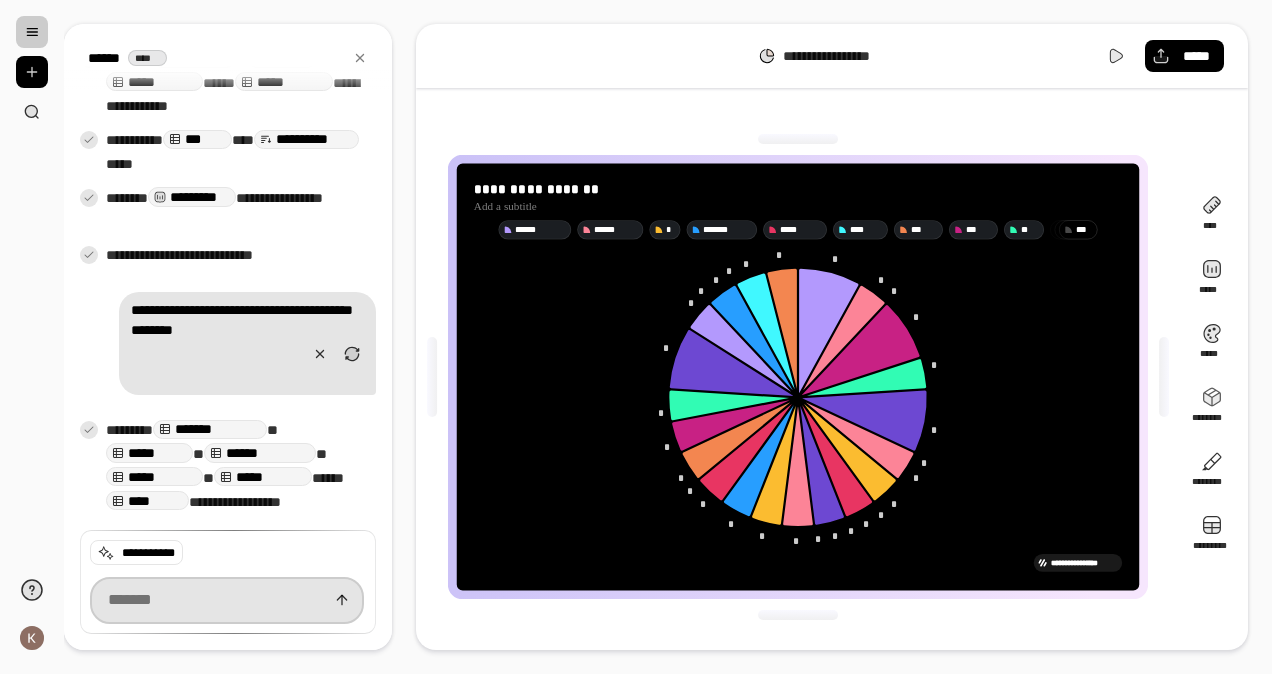 click at bounding box center [227, 600] 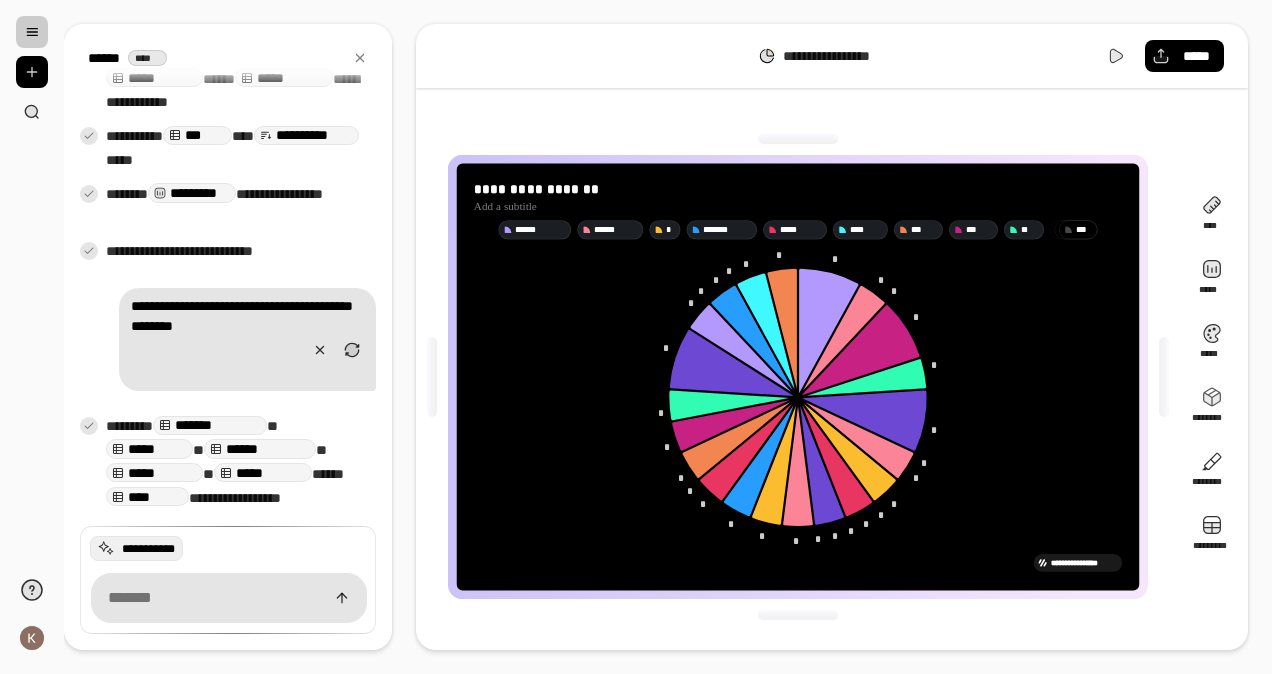 click on "**********" at bounding box center (148, 549) 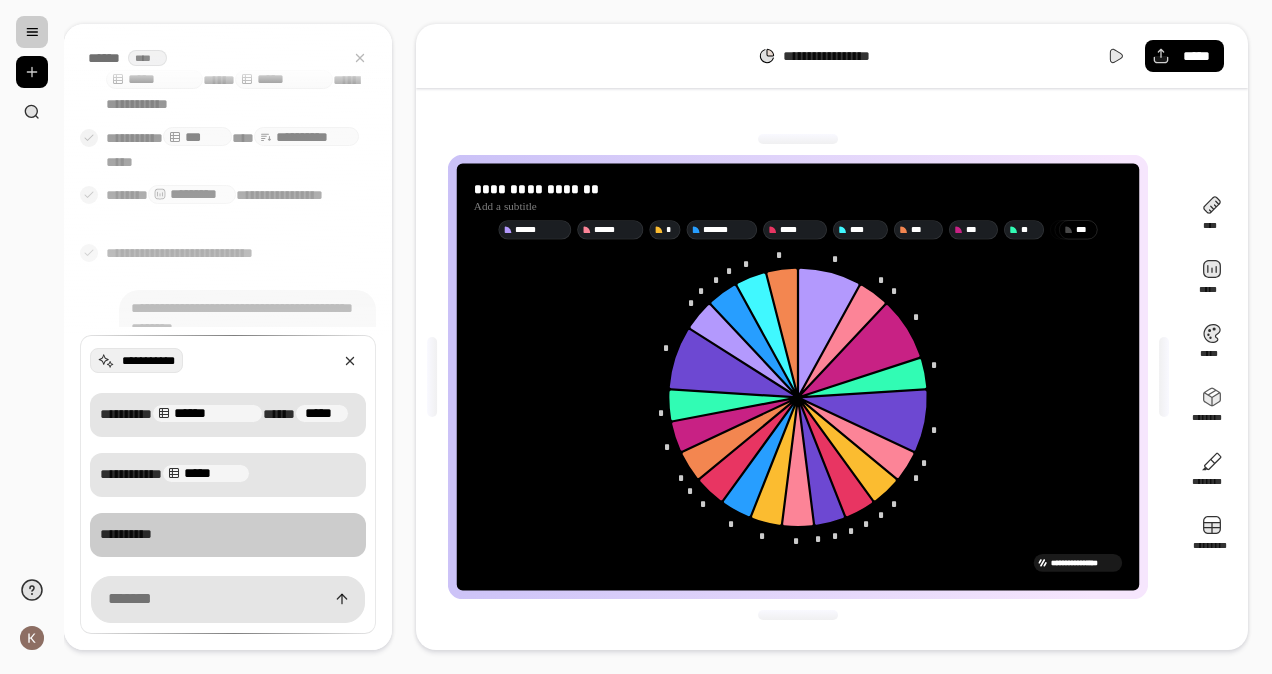 click on "**********" at bounding box center (228, 535) 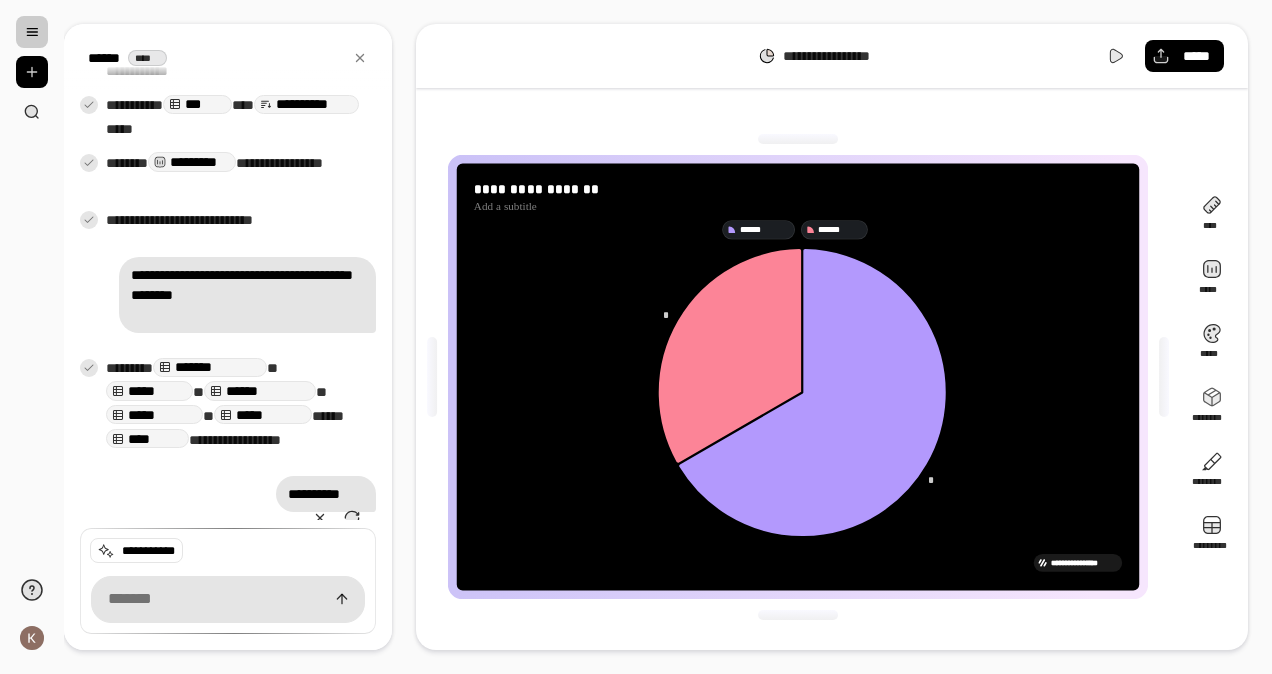scroll, scrollTop: 406, scrollLeft: 0, axis: vertical 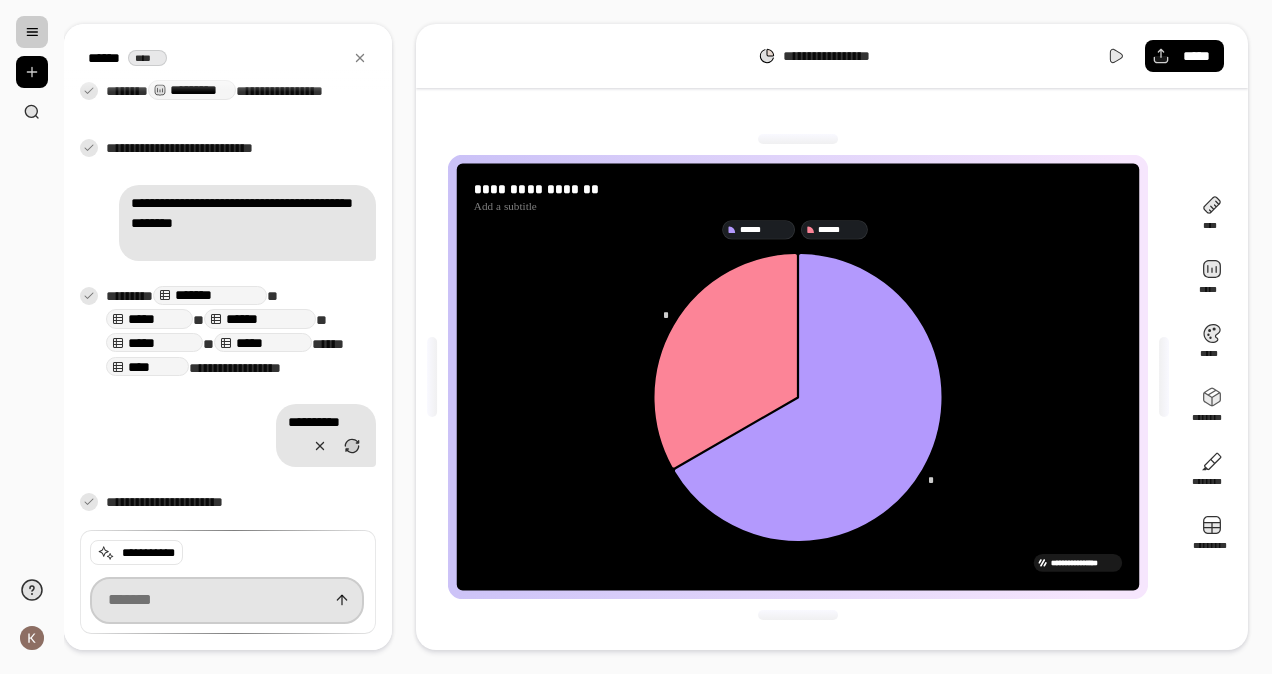 click at bounding box center (227, 600) 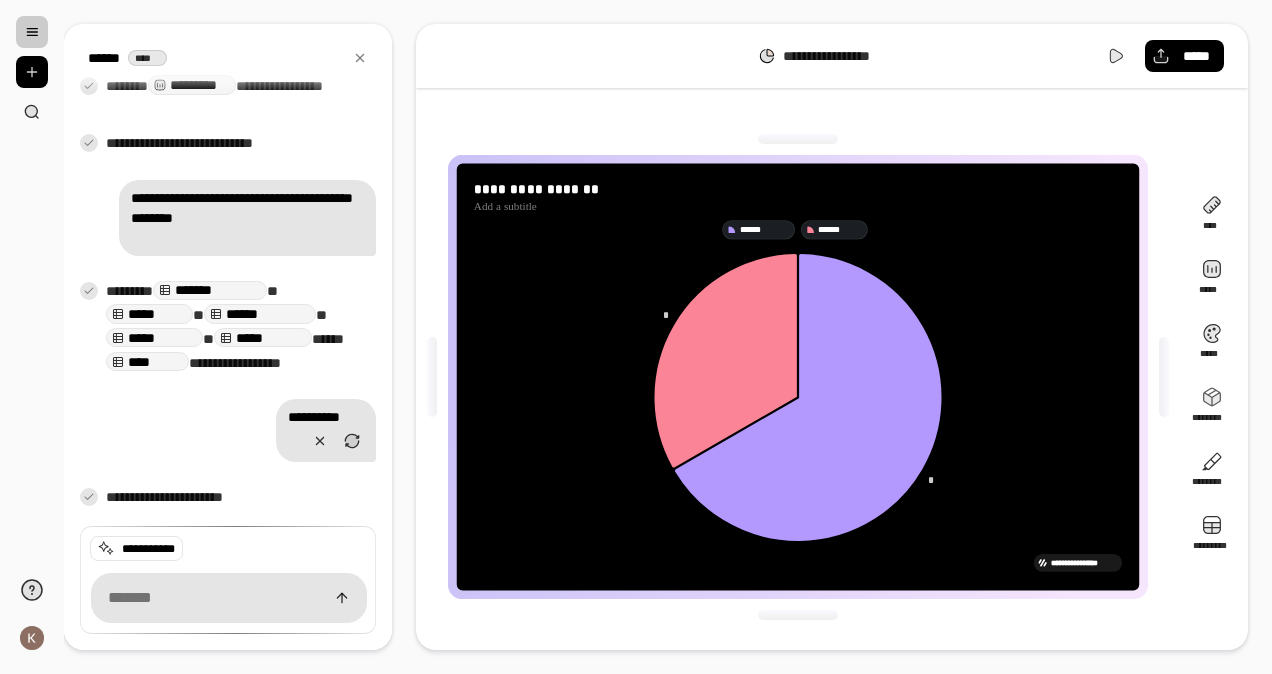 click at bounding box center (32, 32) 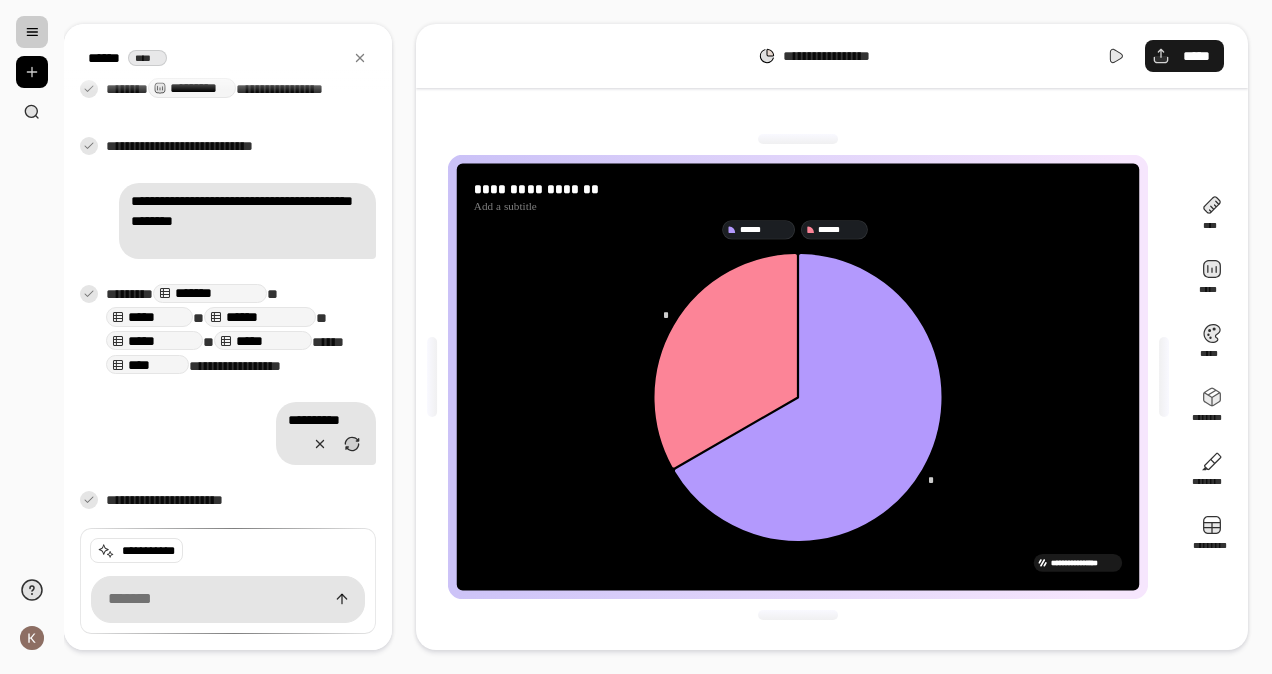 click on "*****" at bounding box center [1184, 56] 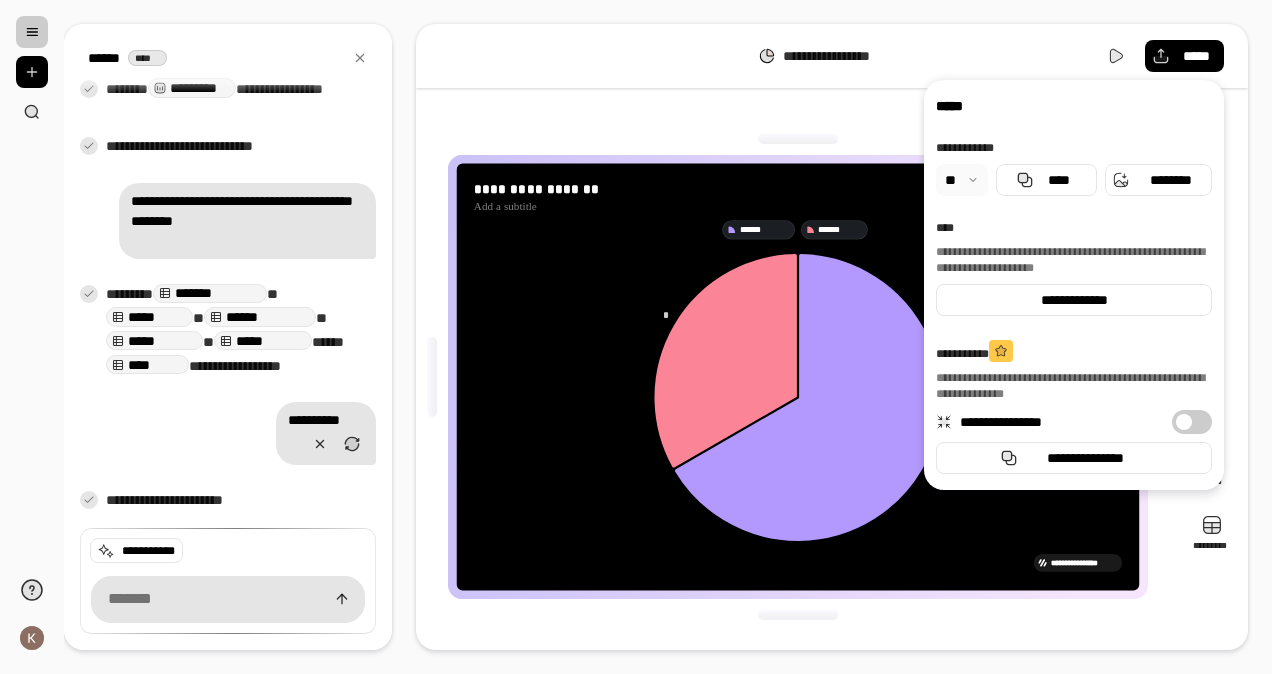 click on "**********" at bounding box center [798, 377] 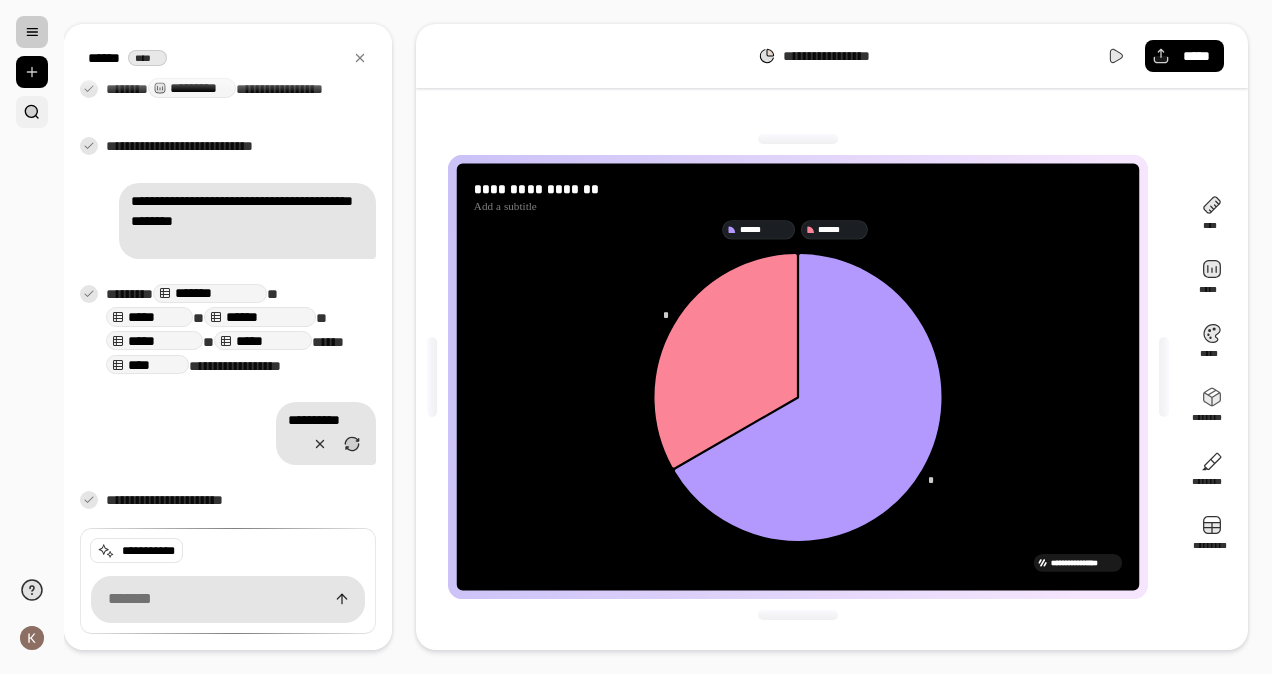 click at bounding box center [32, 112] 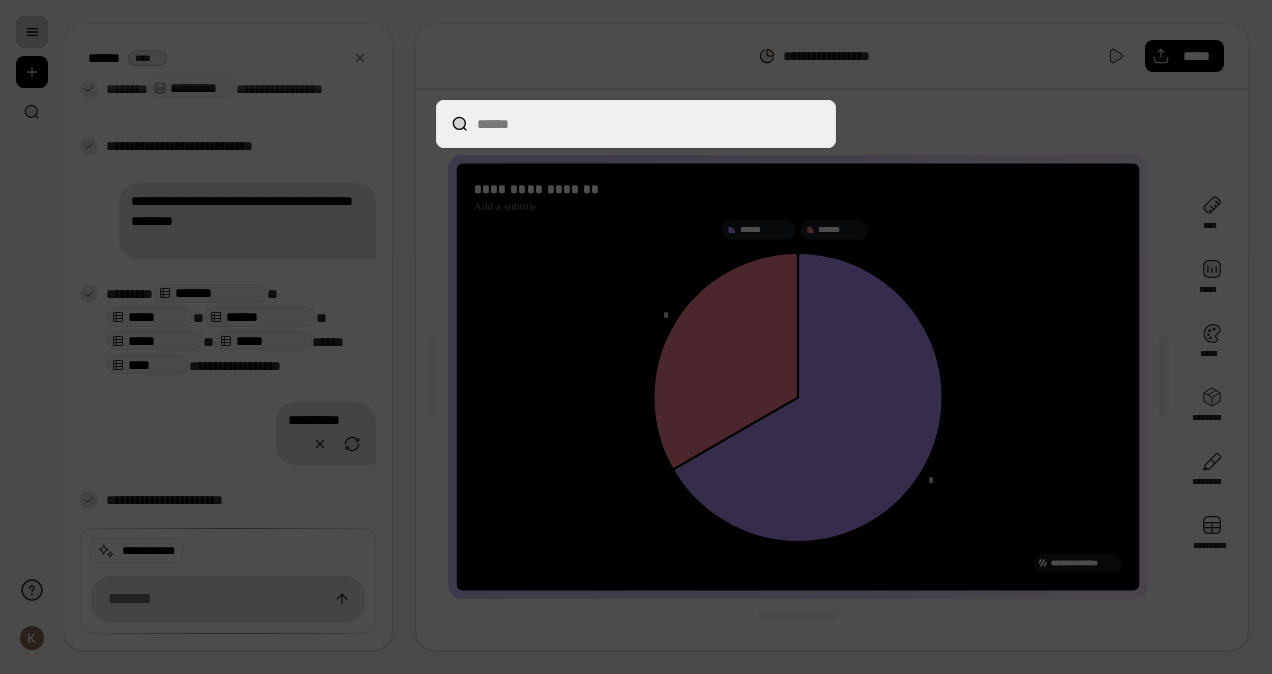 click at bounding box center (636, 337) 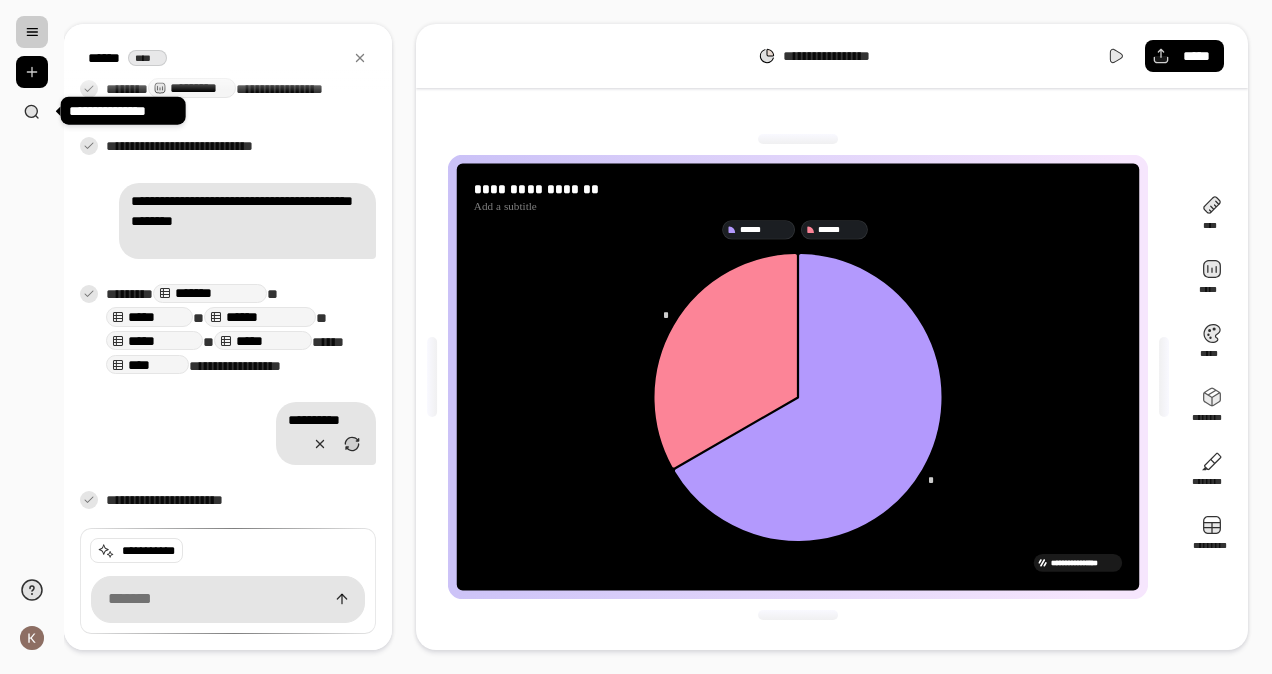 click at bounding box center [32, 72] 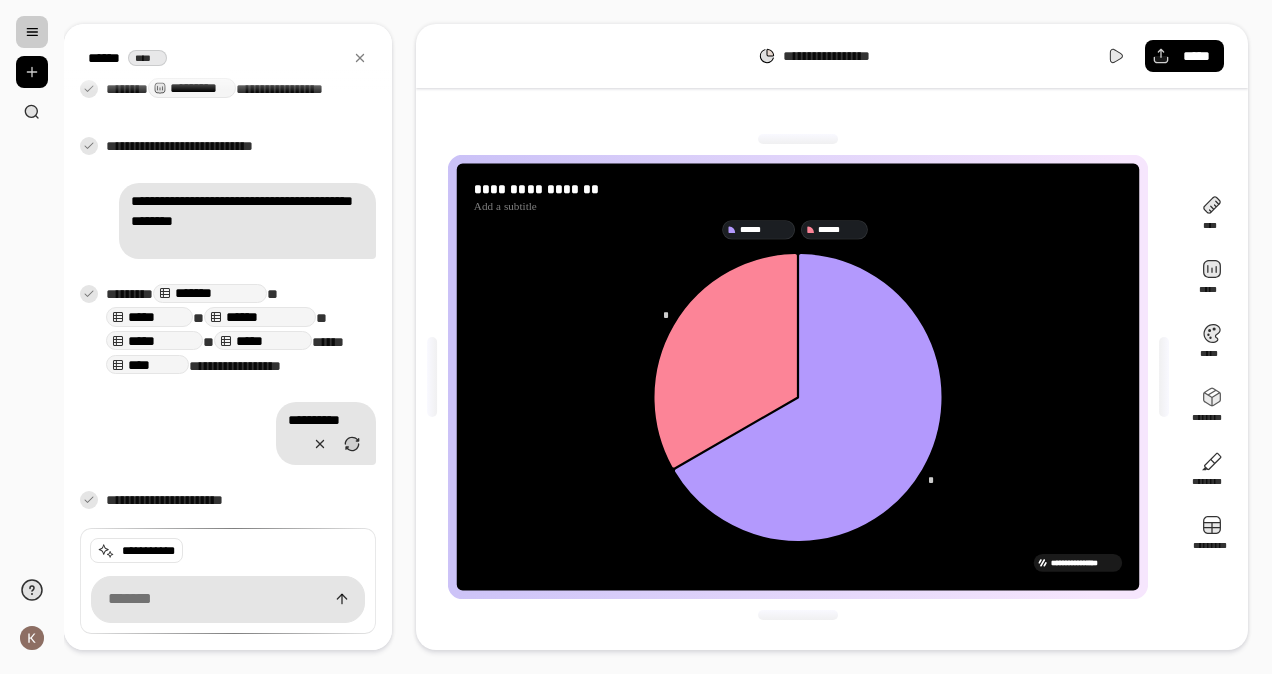 click at bounding box center [32, 32] 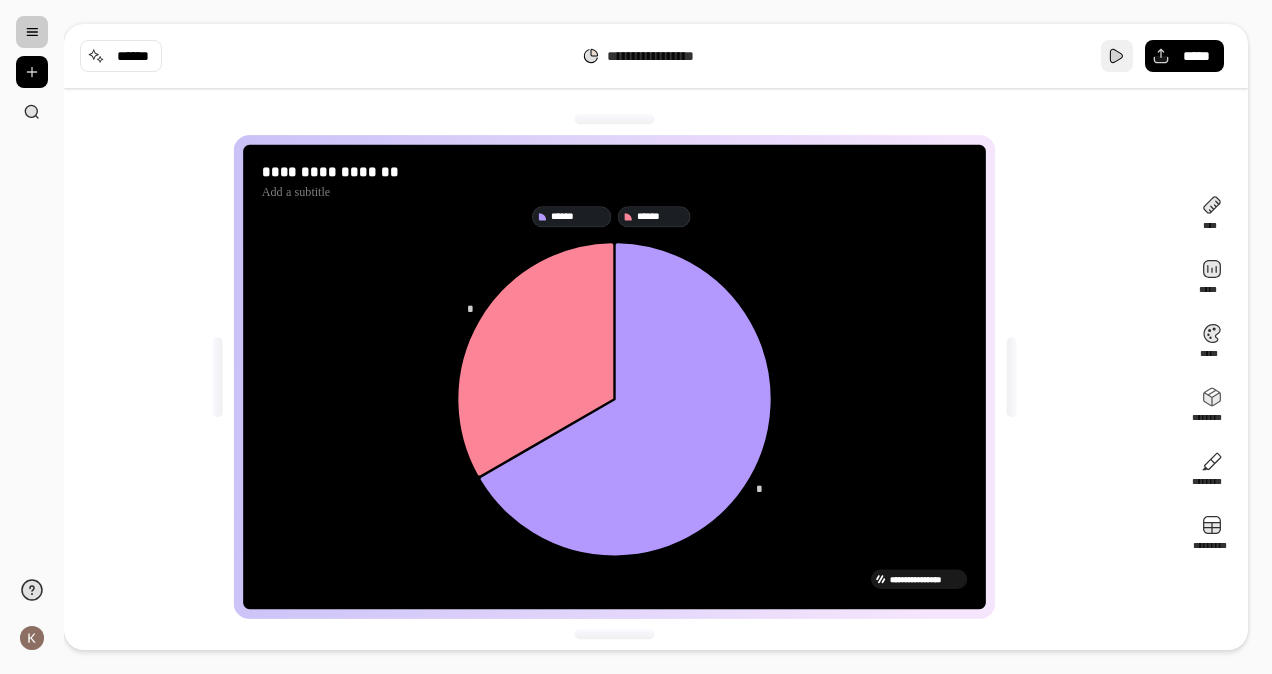 click at bounding box center [1117, 56] 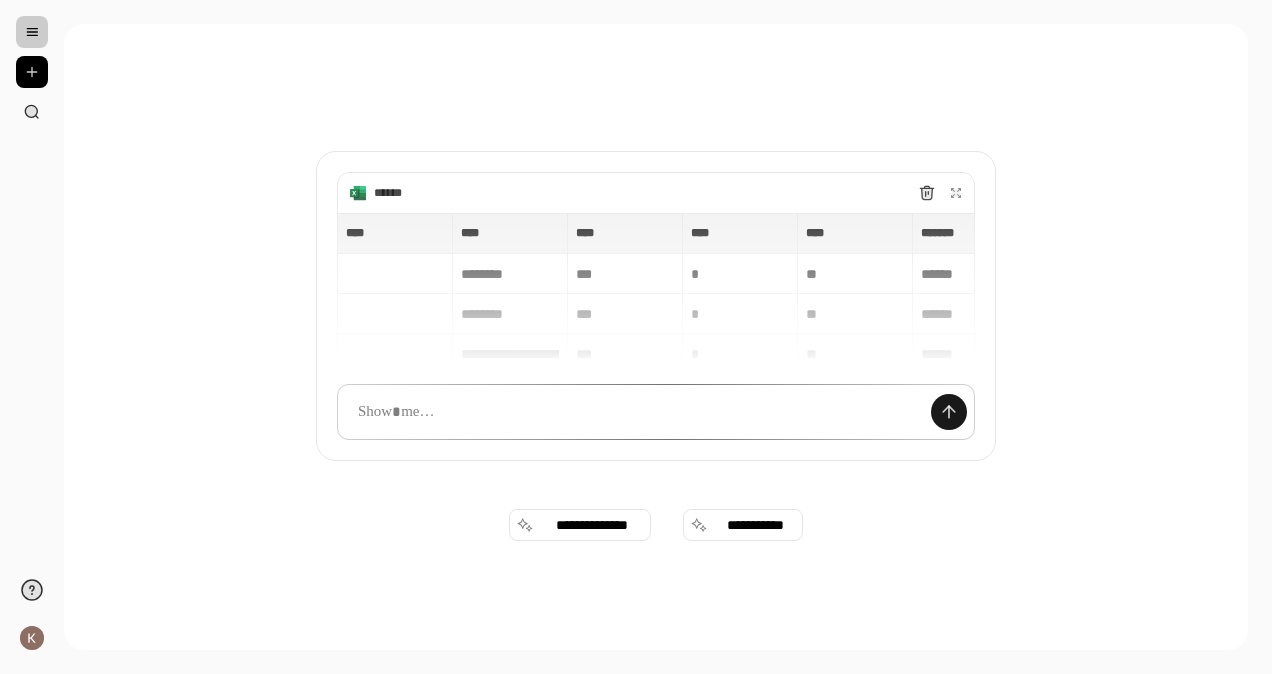 click at bounding box center (949, 412) 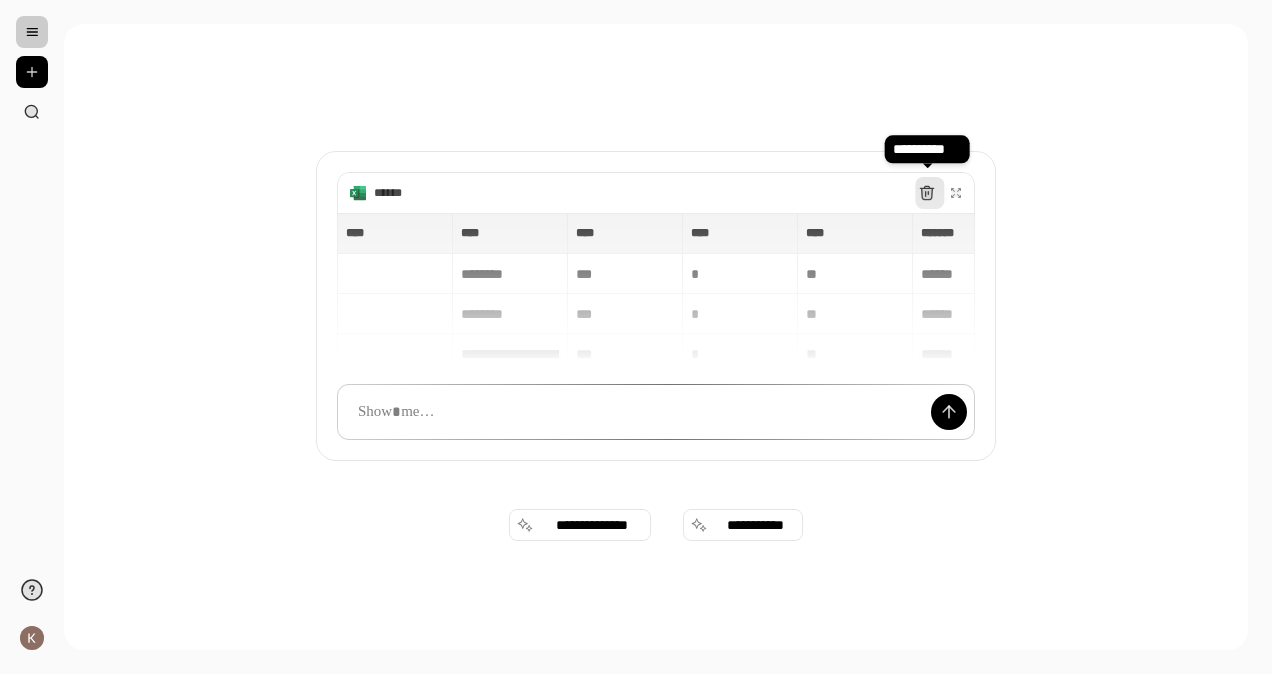 click at bounding box center [927, 193] 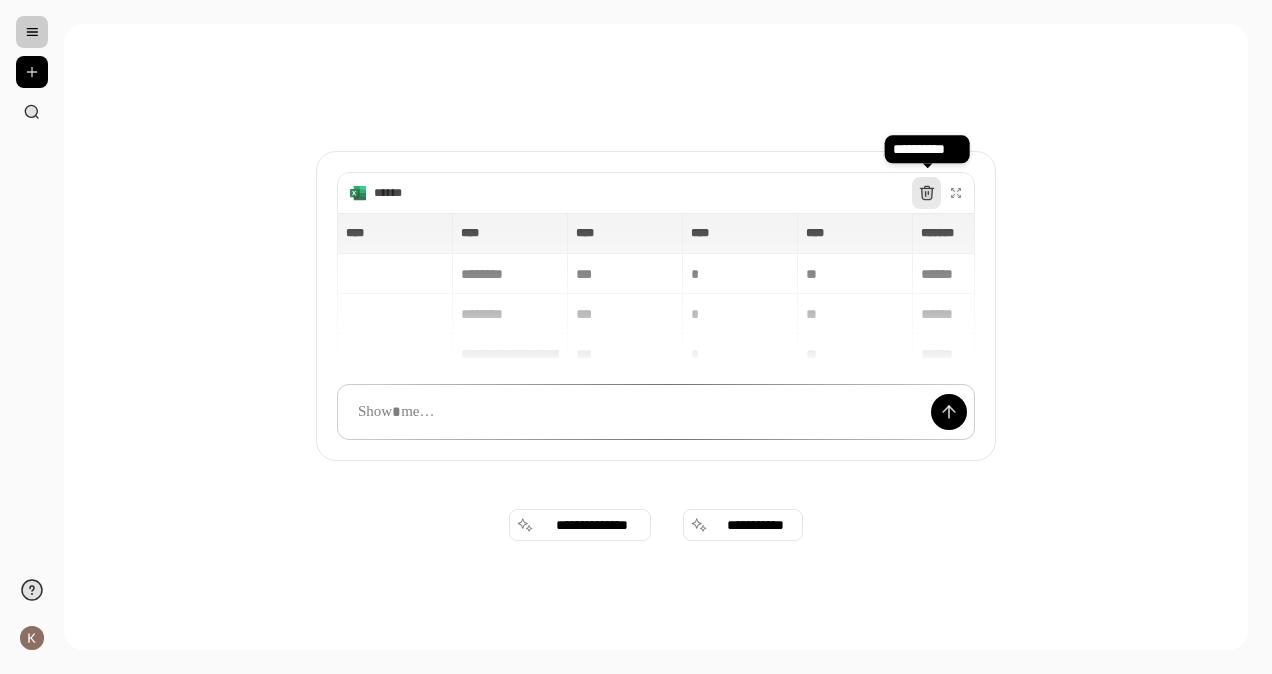 click 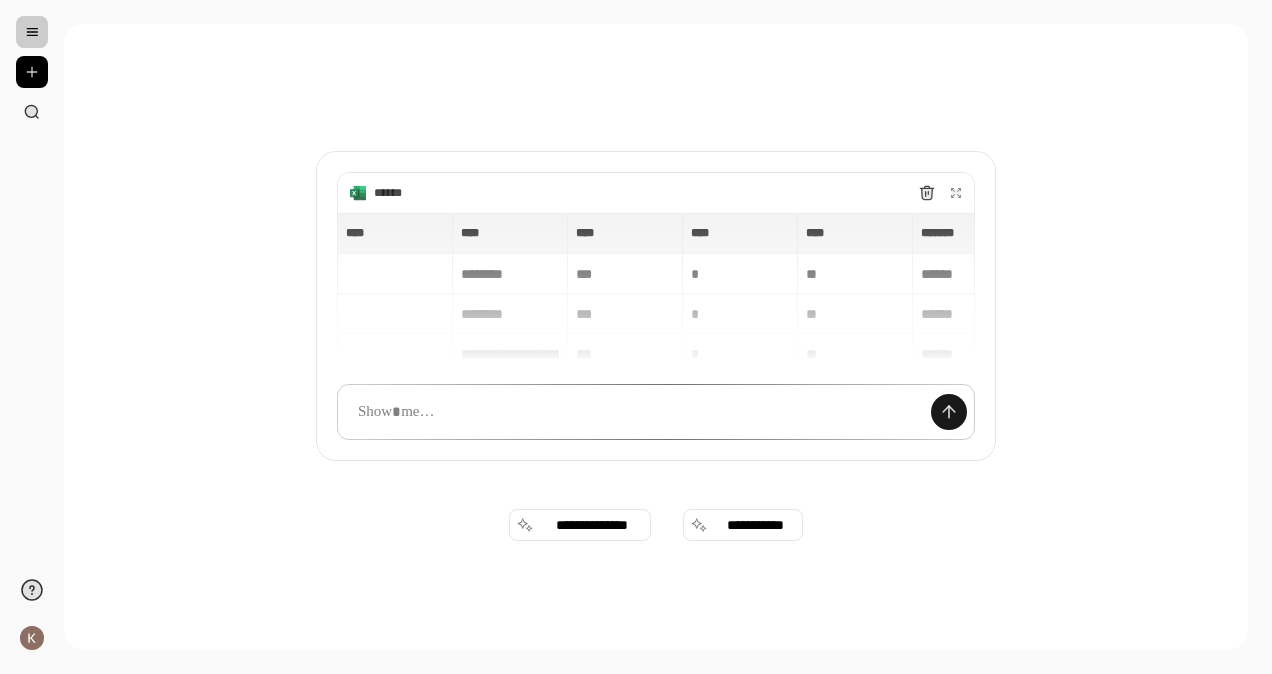 click at bounding box center (949, 412) 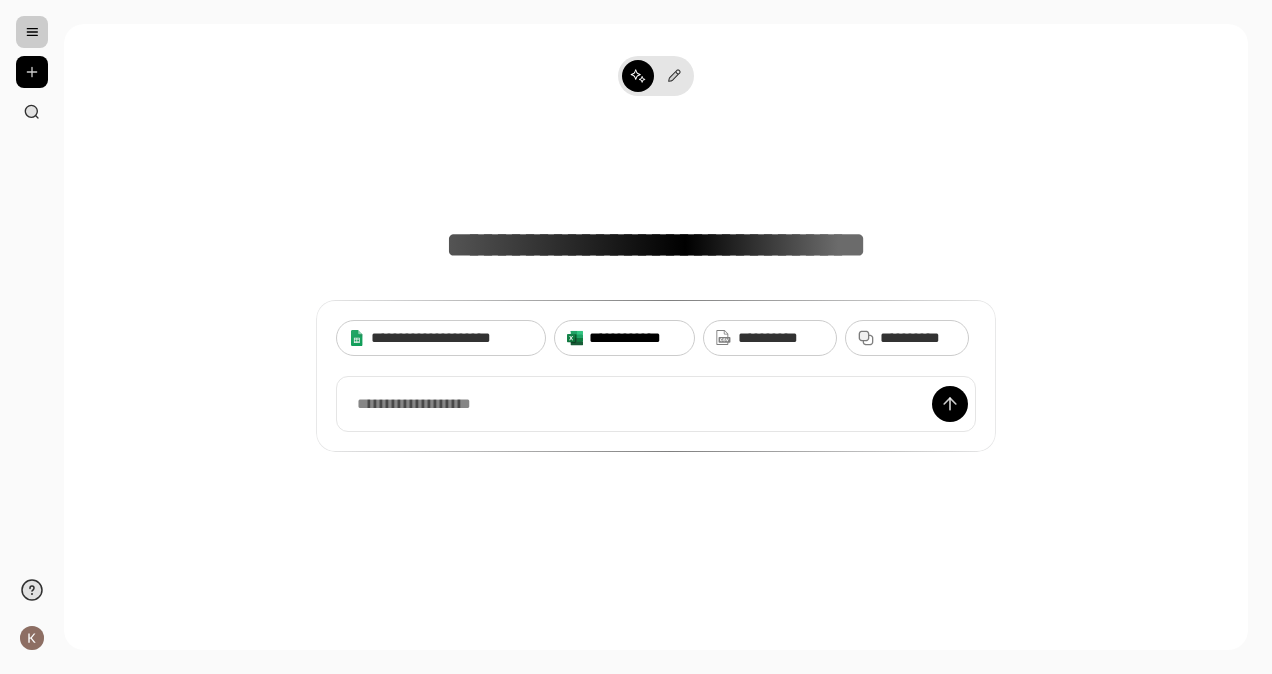 click on "**********" at bounding box center [635, 338] 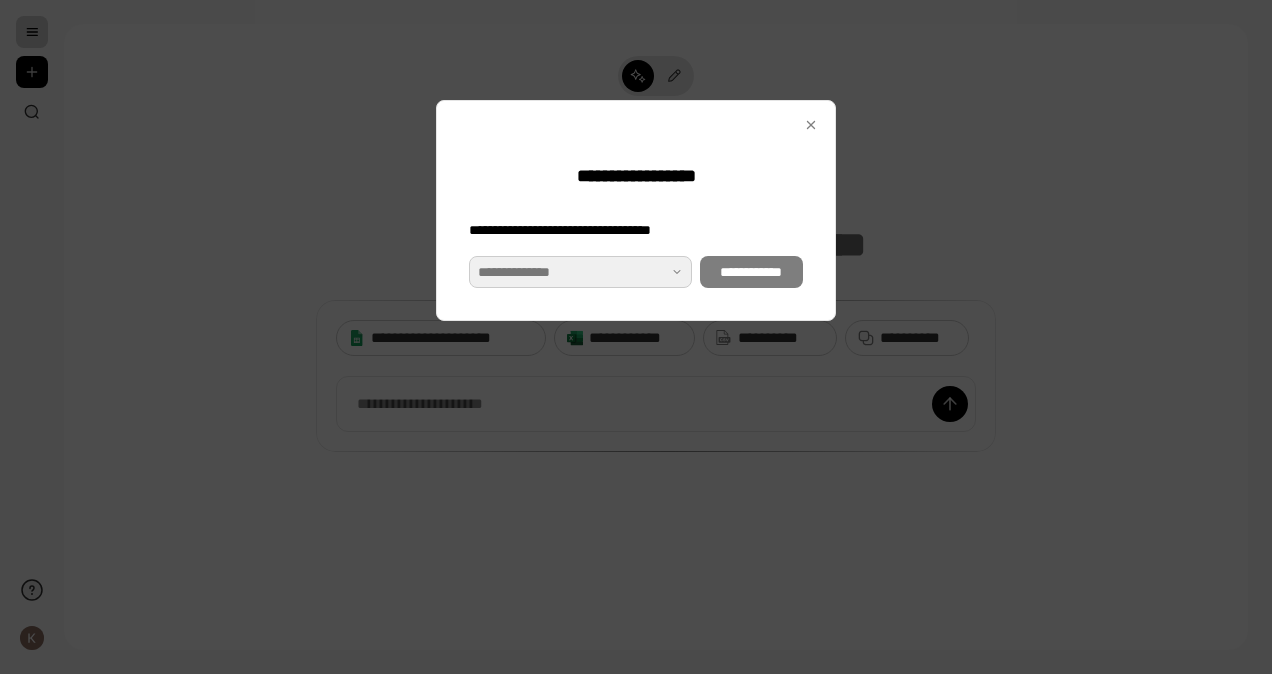 click at bounding box center [580, 272] 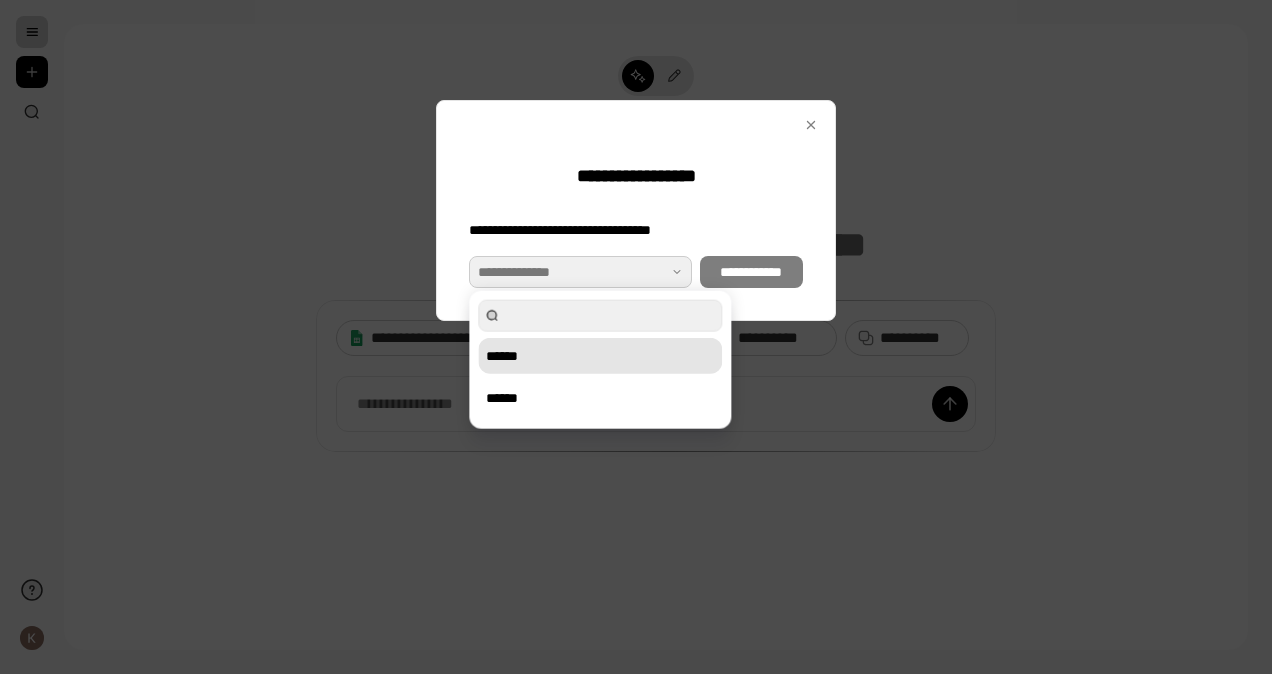 click on "******" at bounding box center [600, 356] 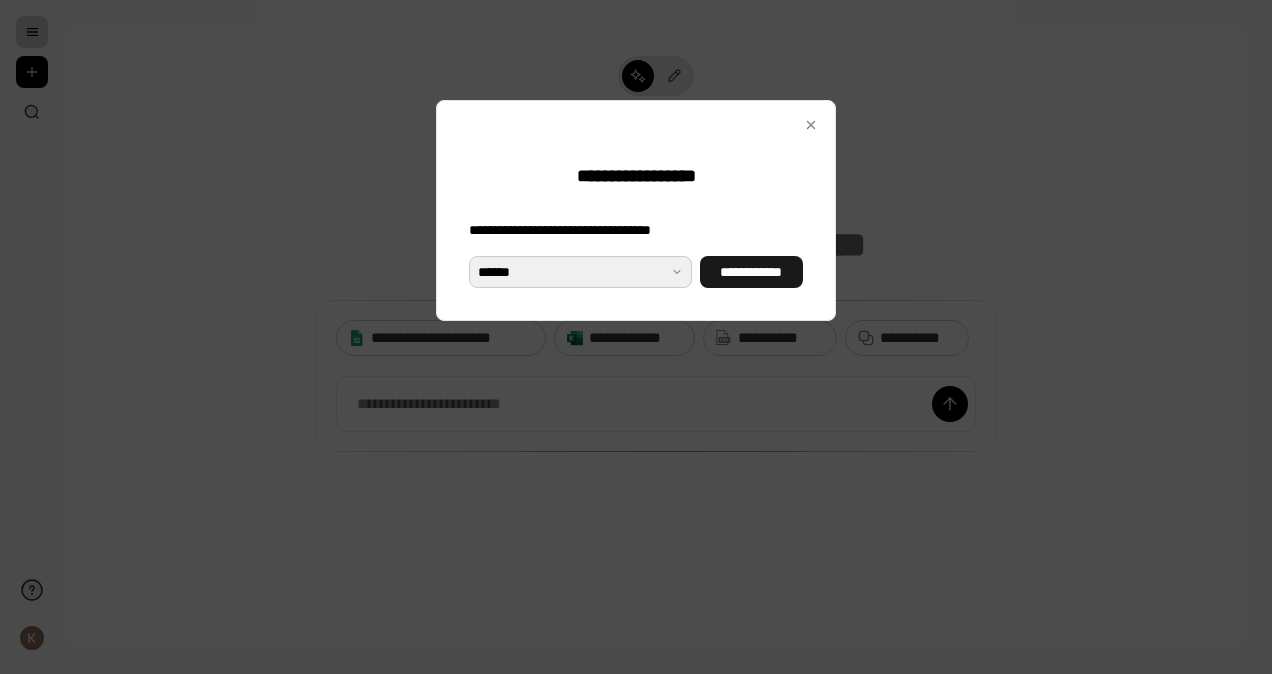 click on "**********" at bounding box center (751, 272) 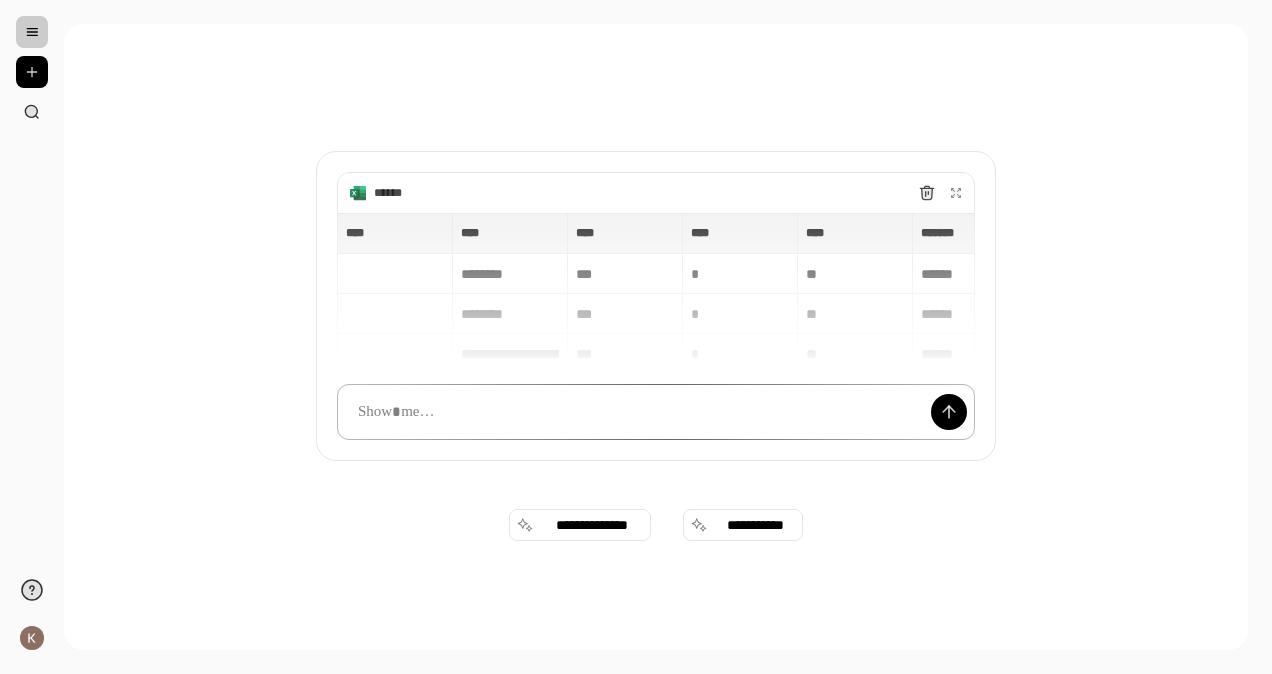 click at bounding box center (656, 412) 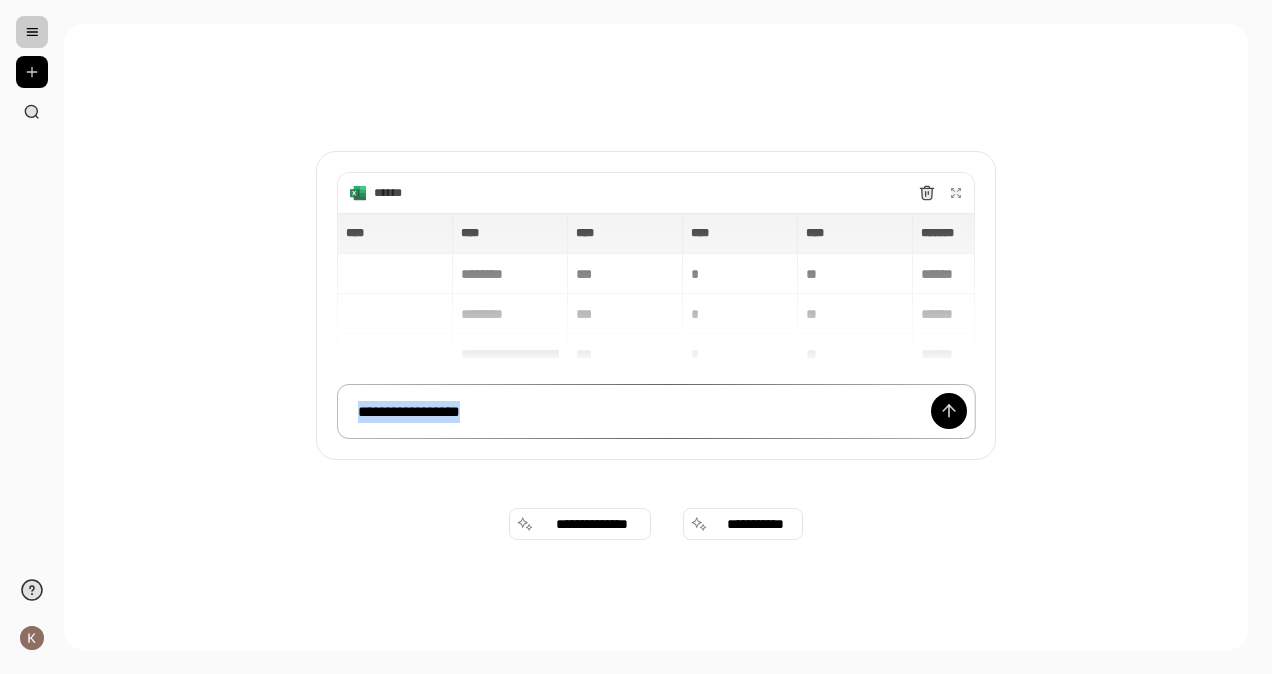 drag, startPoint x: 623, startPoint y: 417, endPoint x: 356, endPoint y: 402, distance: 267.42102 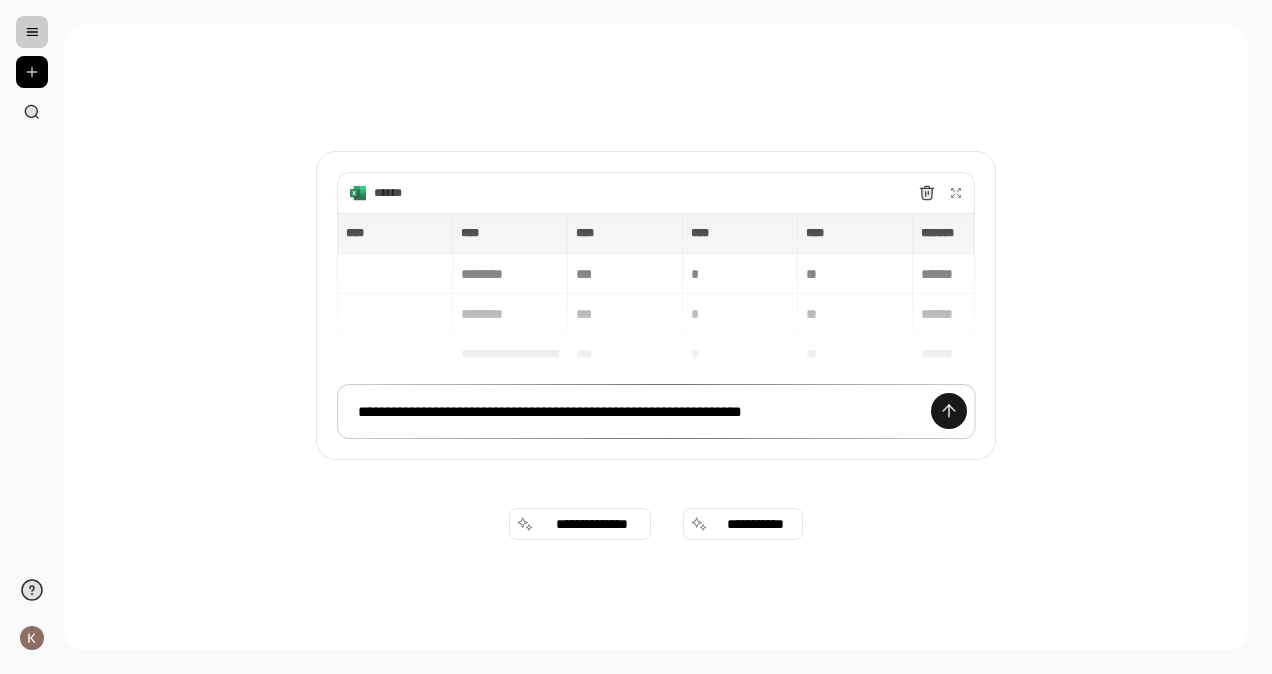 click at bounding box center [949, 411] 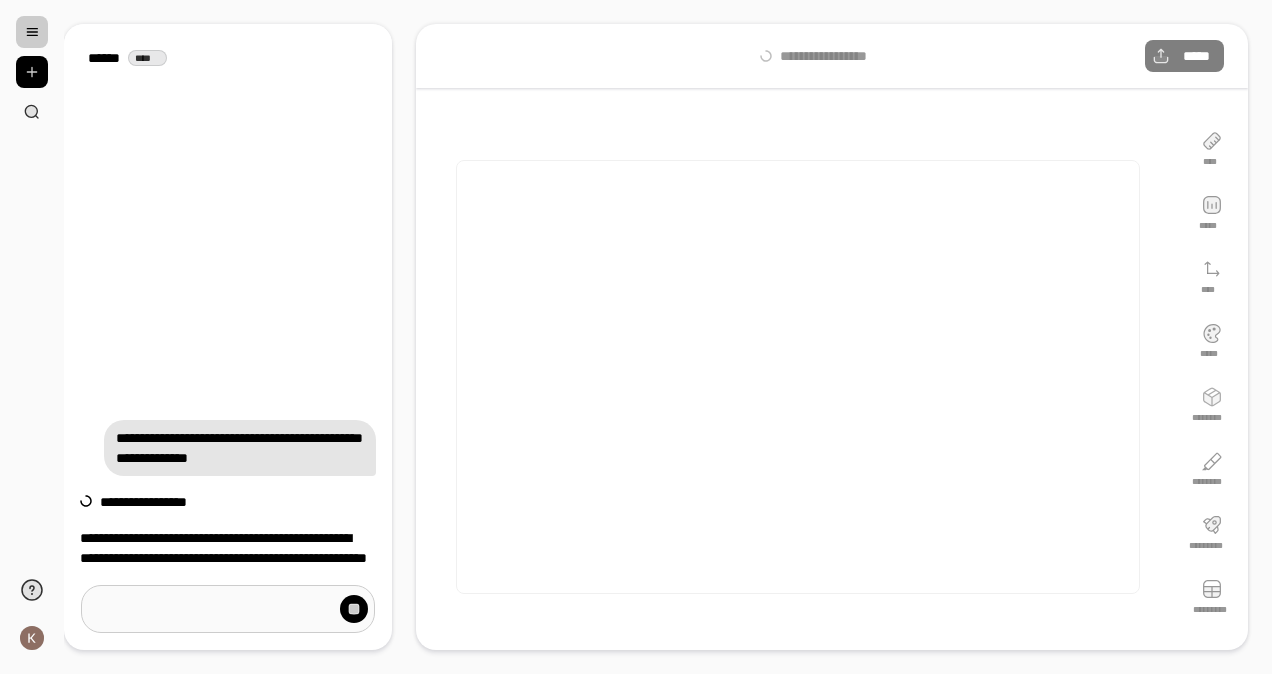 click at bounding box center [228, 609] 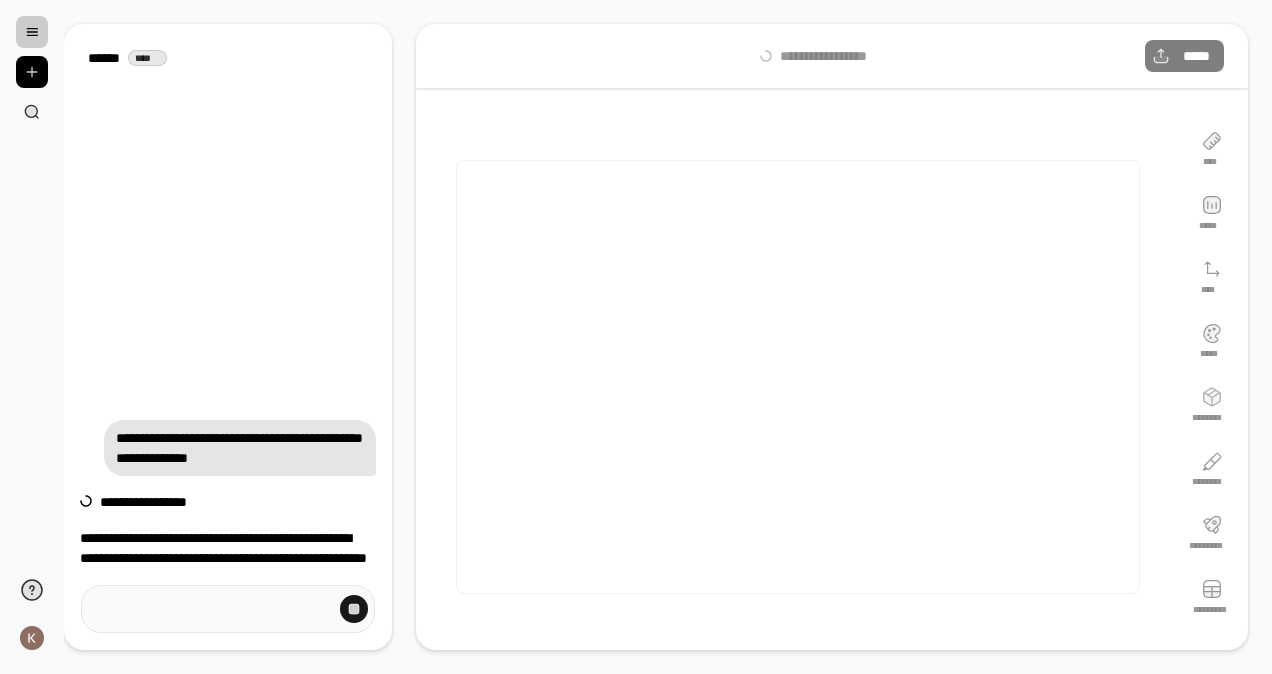 click at bounding box center [354, 609] 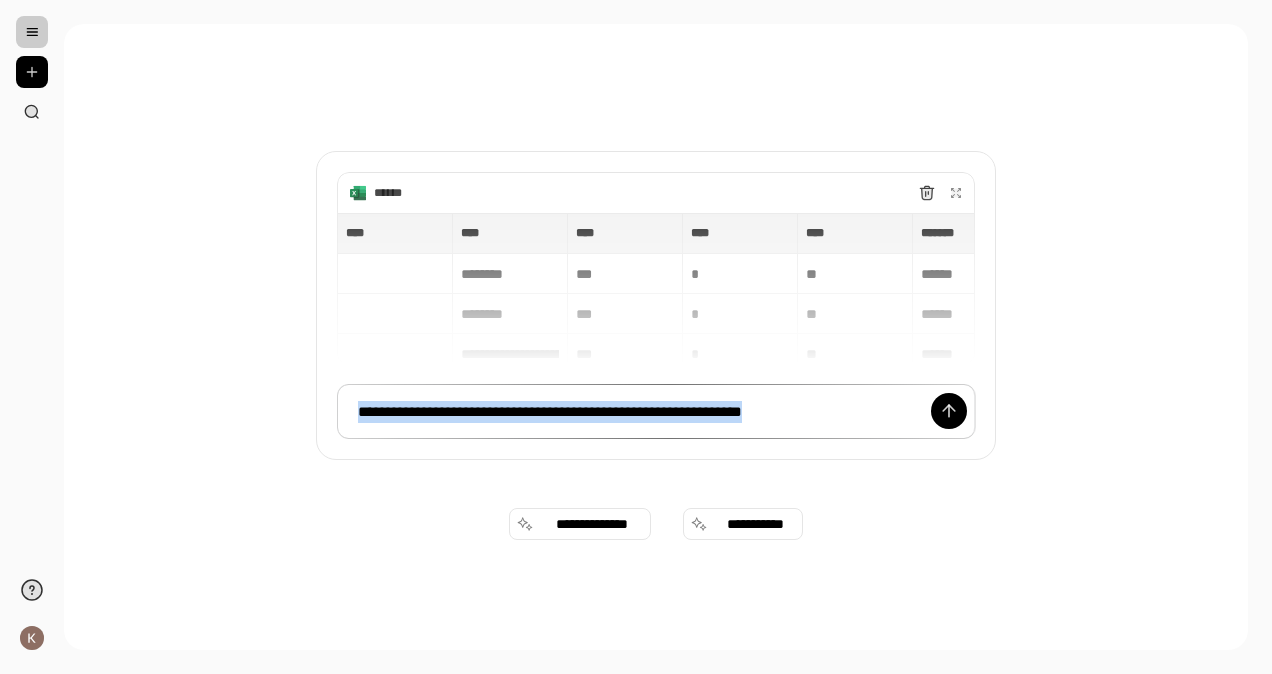 drag, startPoint x: 834, startPoint y: 418, endPoint x: 304, endPoint y: 412, distance: 530.03394 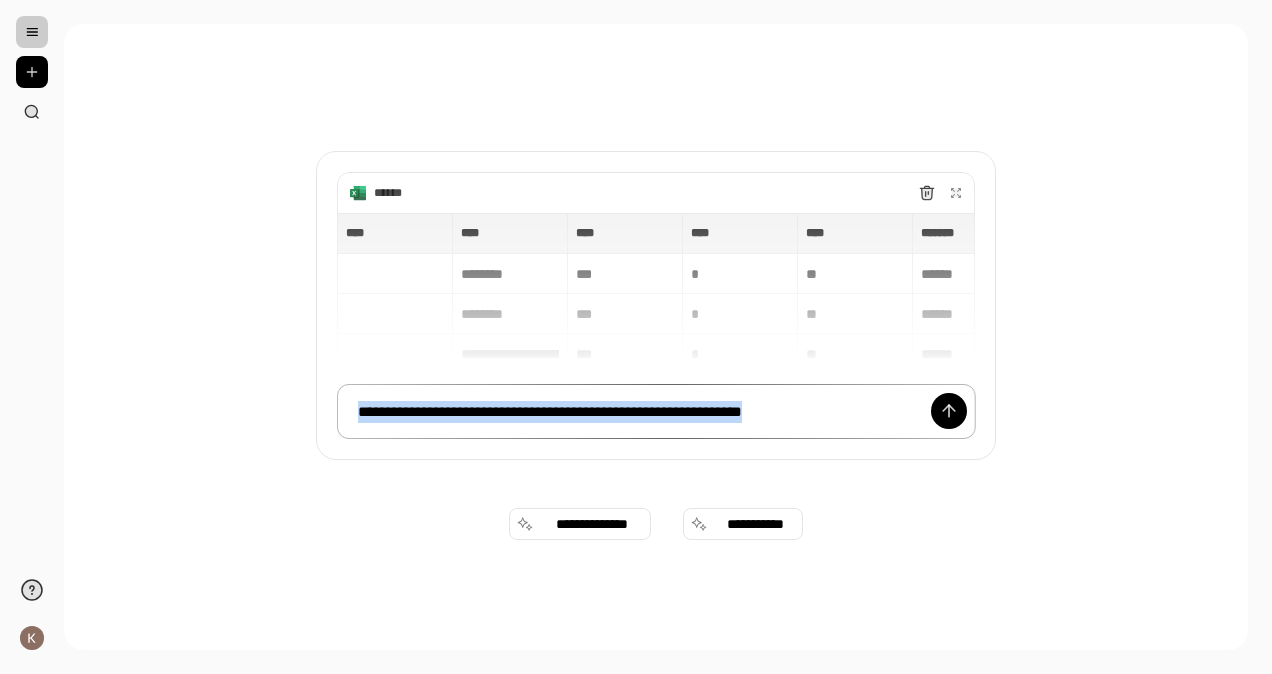 click on "**********" at bounding box center (656, 411) 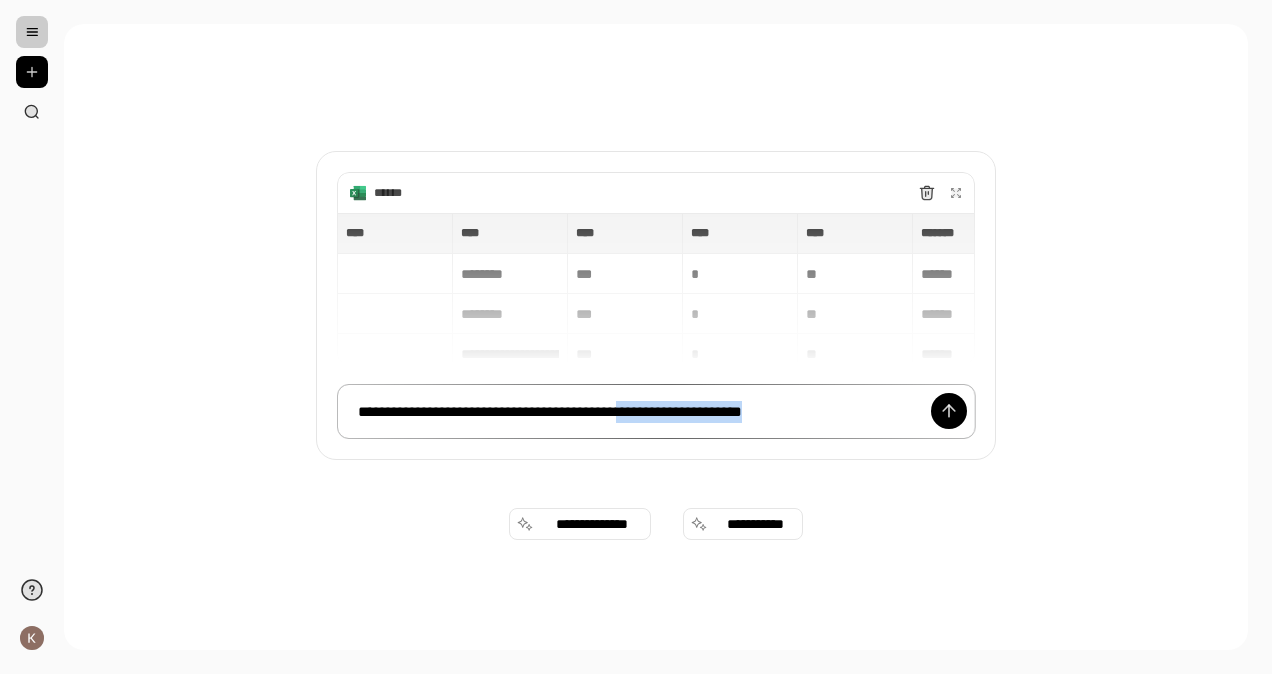 drag, startPoint x: 839, startPoint y: 417, endPoint x: 661, endPoint y: 406, distance: 178.33957 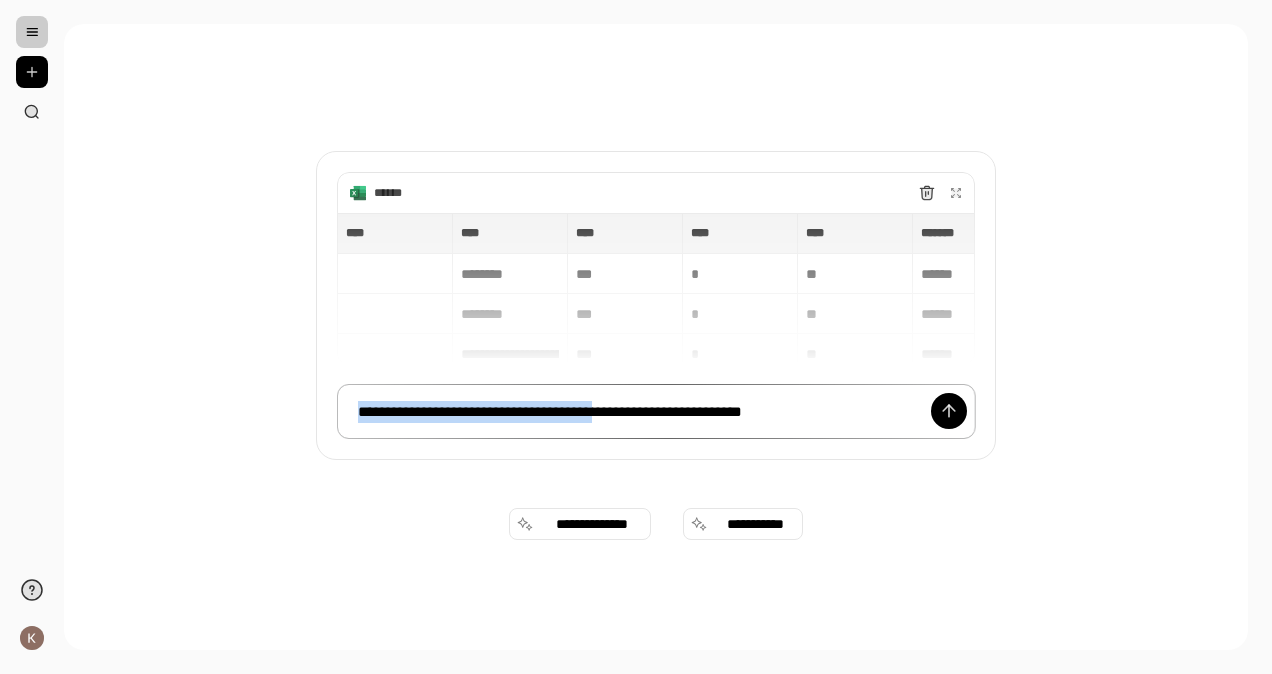drag, startPoint x: 522, startPoint y: 411, endPoint x: 331, endPoint y: 411, distance: 191 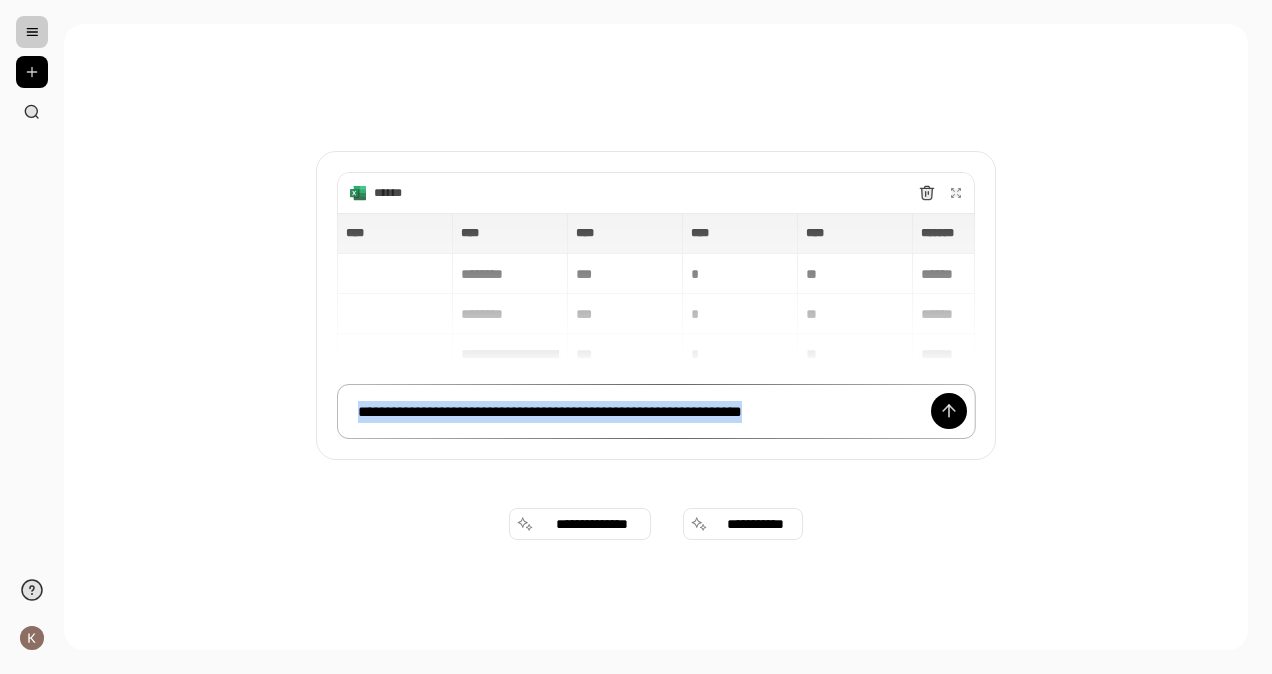 drag, startPoint x: 808, startPoint y: 403, endPoint x: 360, endPoint y: 412, distance: 448.0904 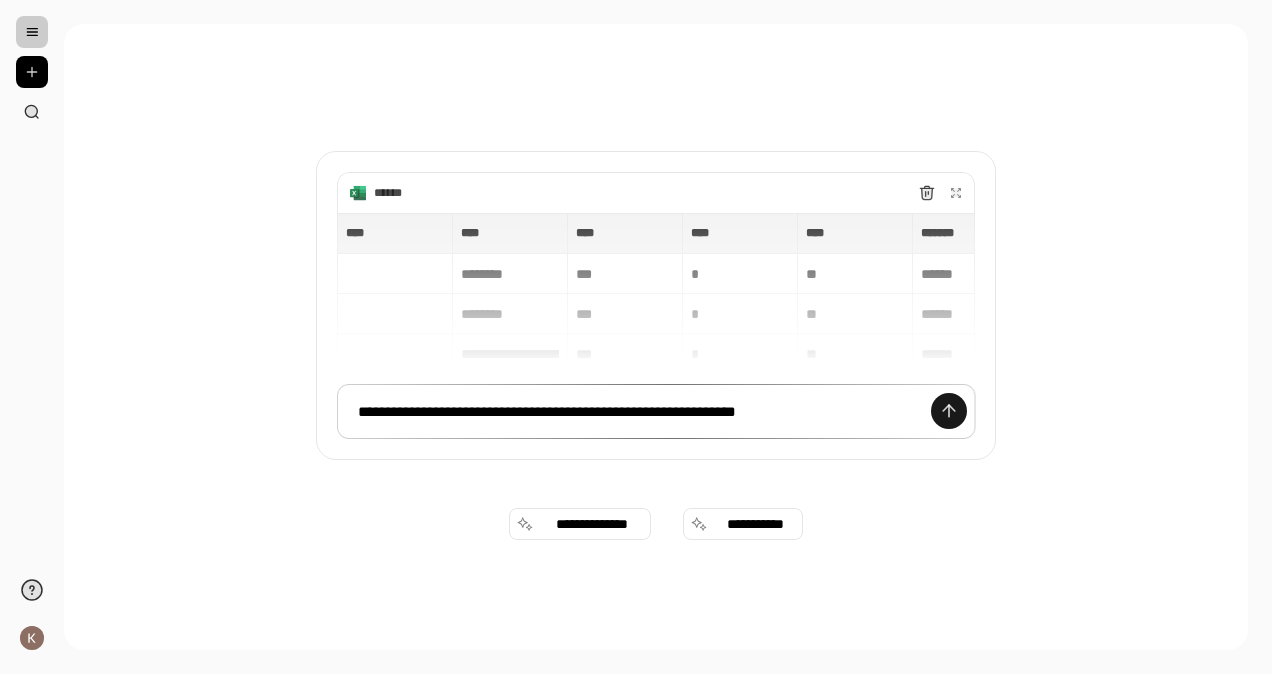 click at bounding box center [949, 411] 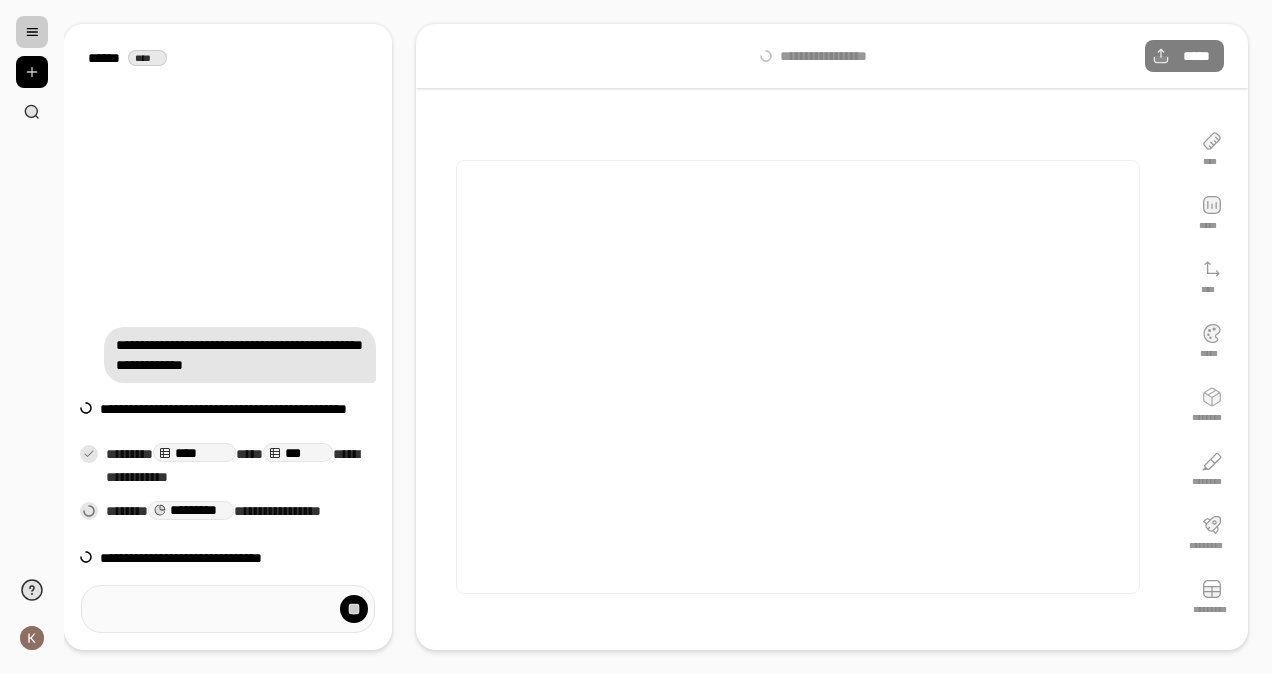 click on "****" at bounding box center (194, 452) 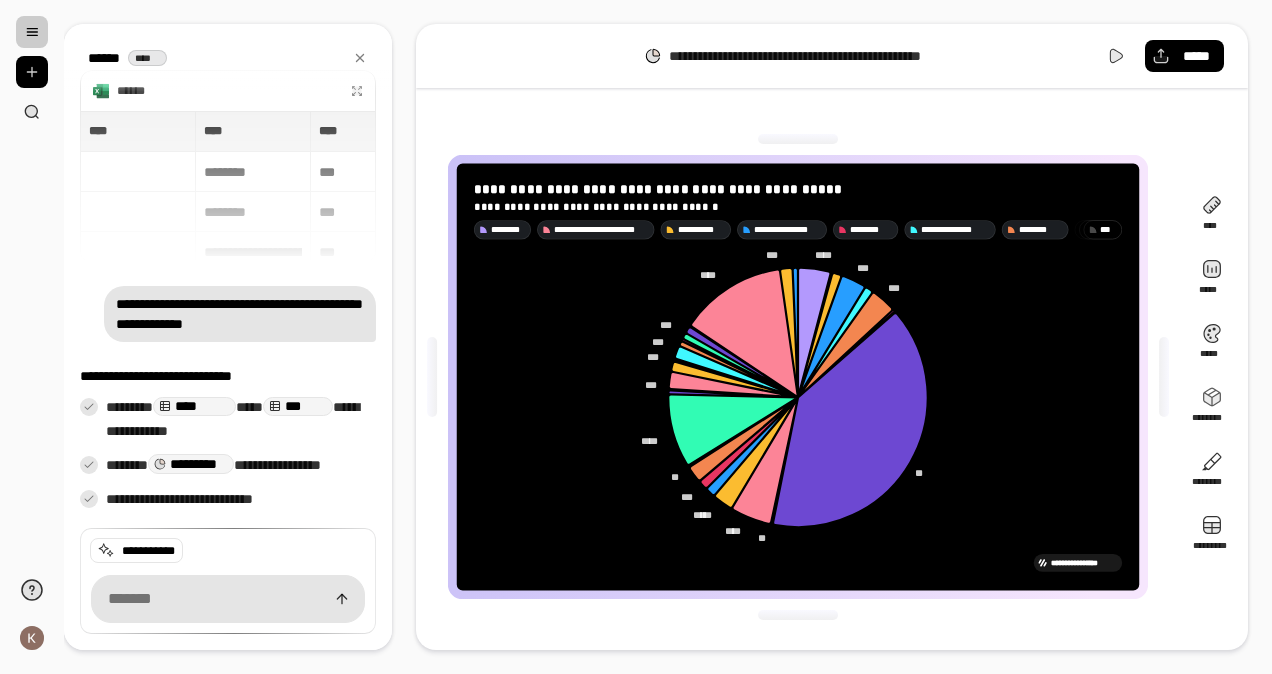 click on "*********" at bounding box center (191, 463) 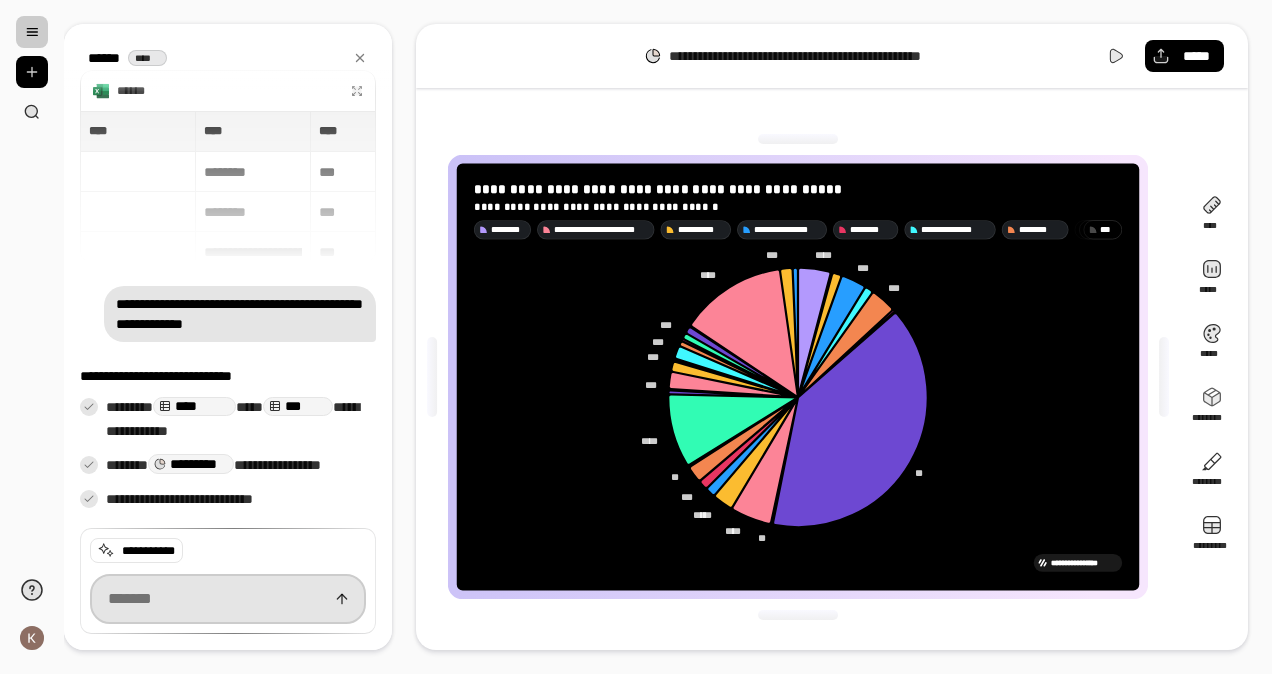 click at bounding box center [228, 599] 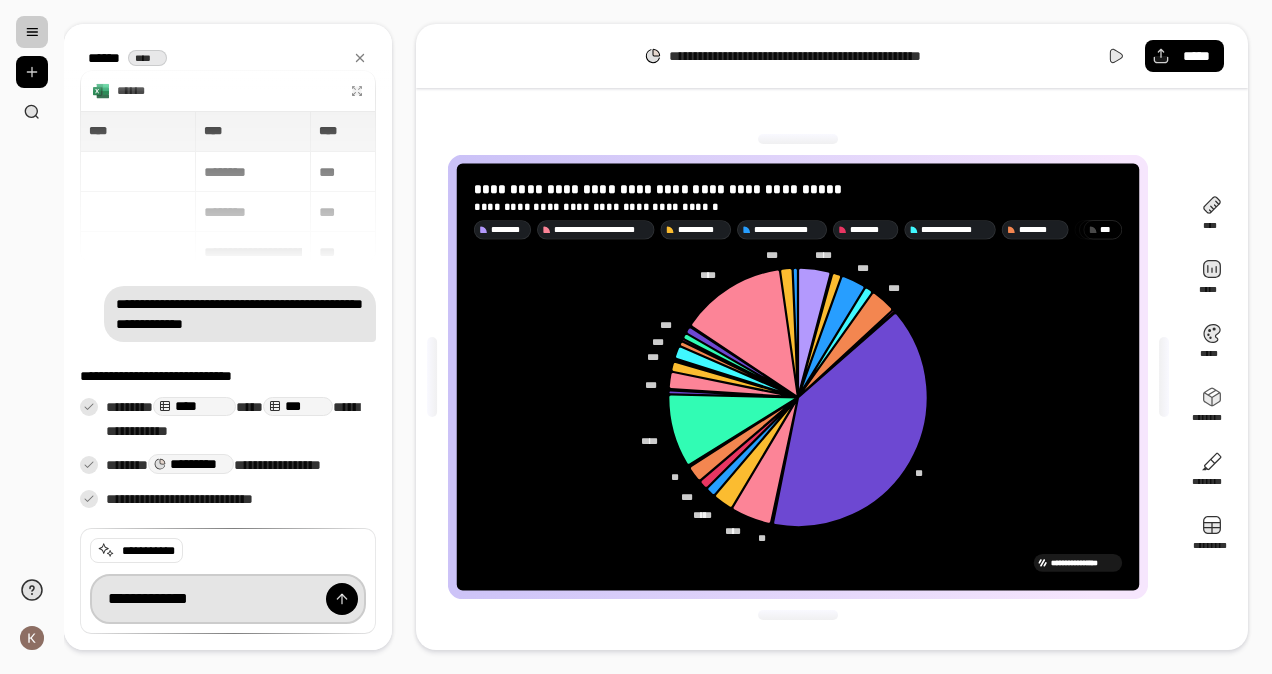 scroll, scrollTop: 0, scrollLeft: 0, axis: both 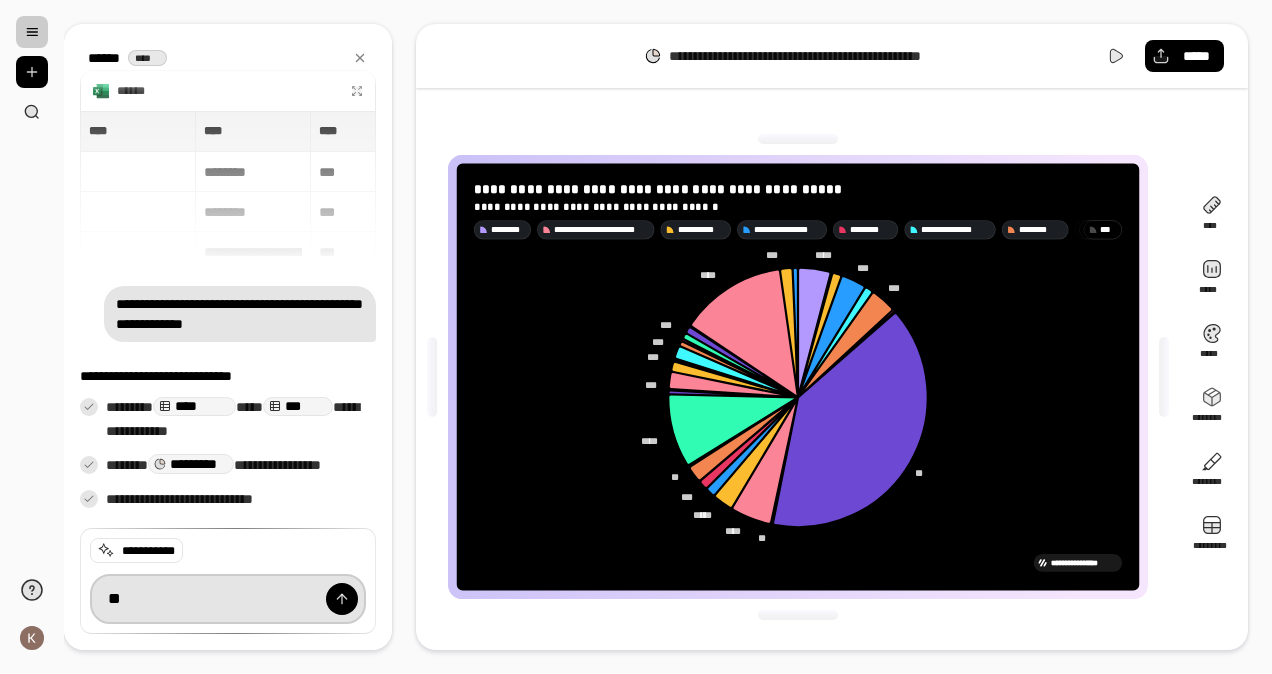 type on "*" 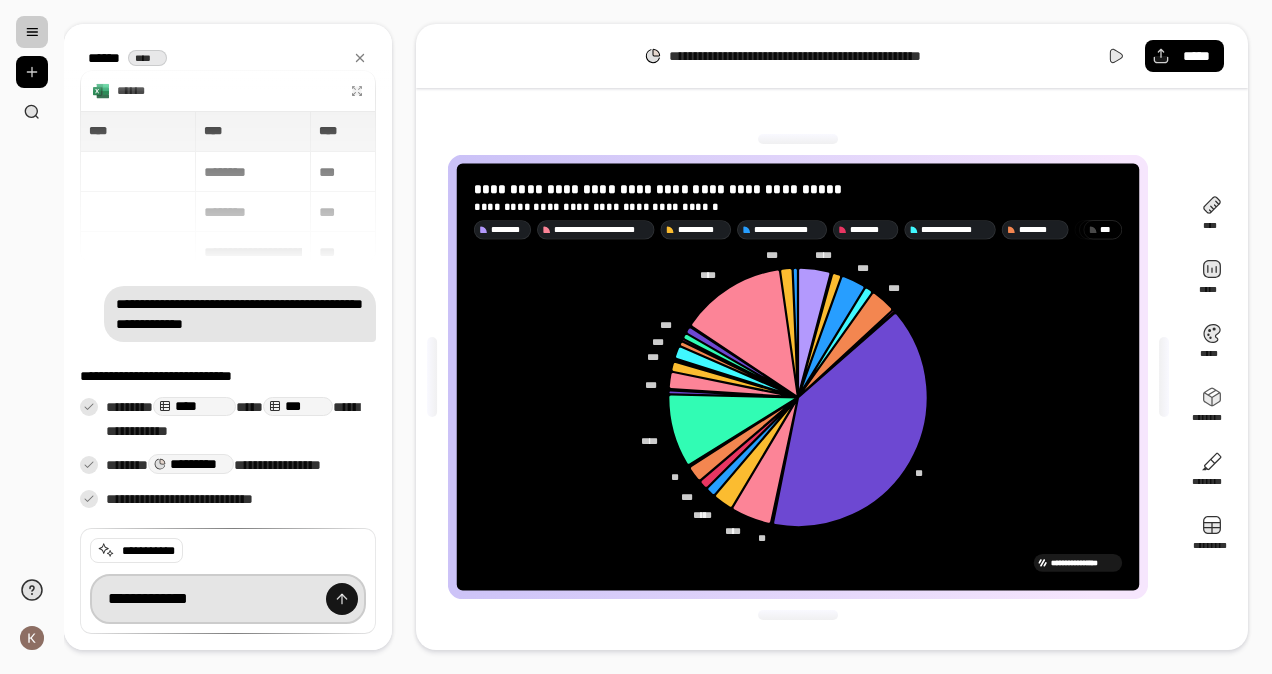 scroll, scrollTop: 0, scrollLeft: 0, axis: both 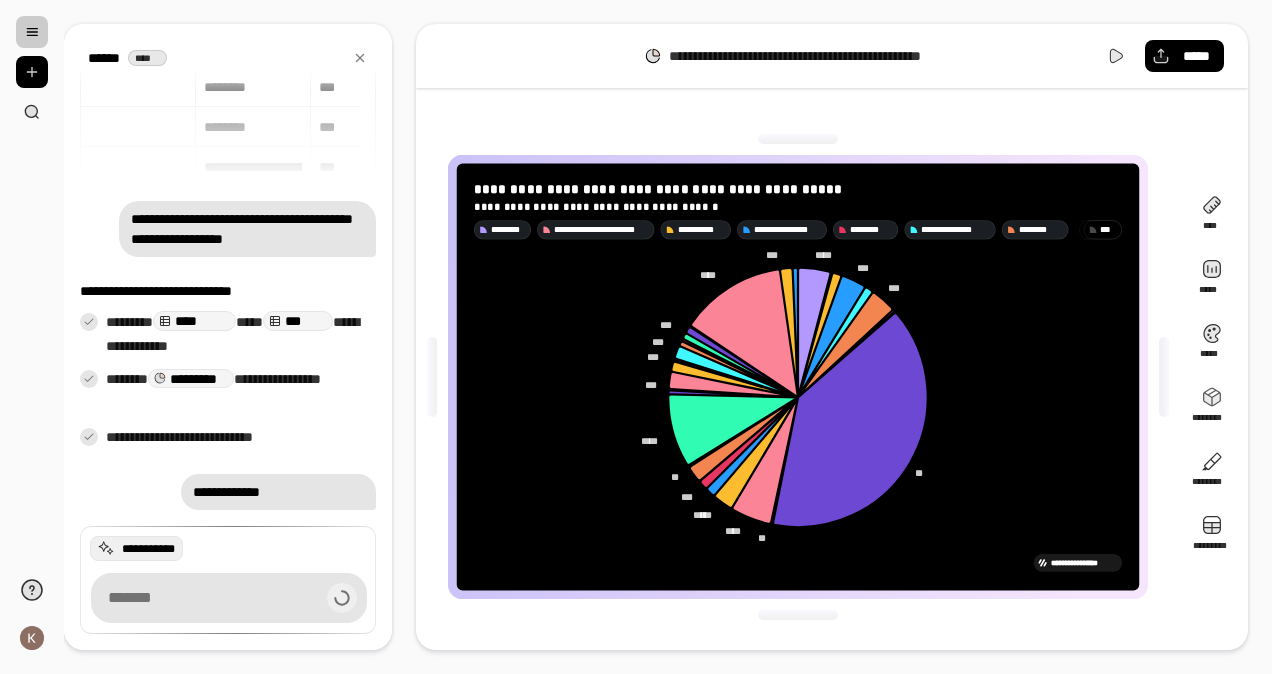 click on "**********" at bounding box center (148, 549) 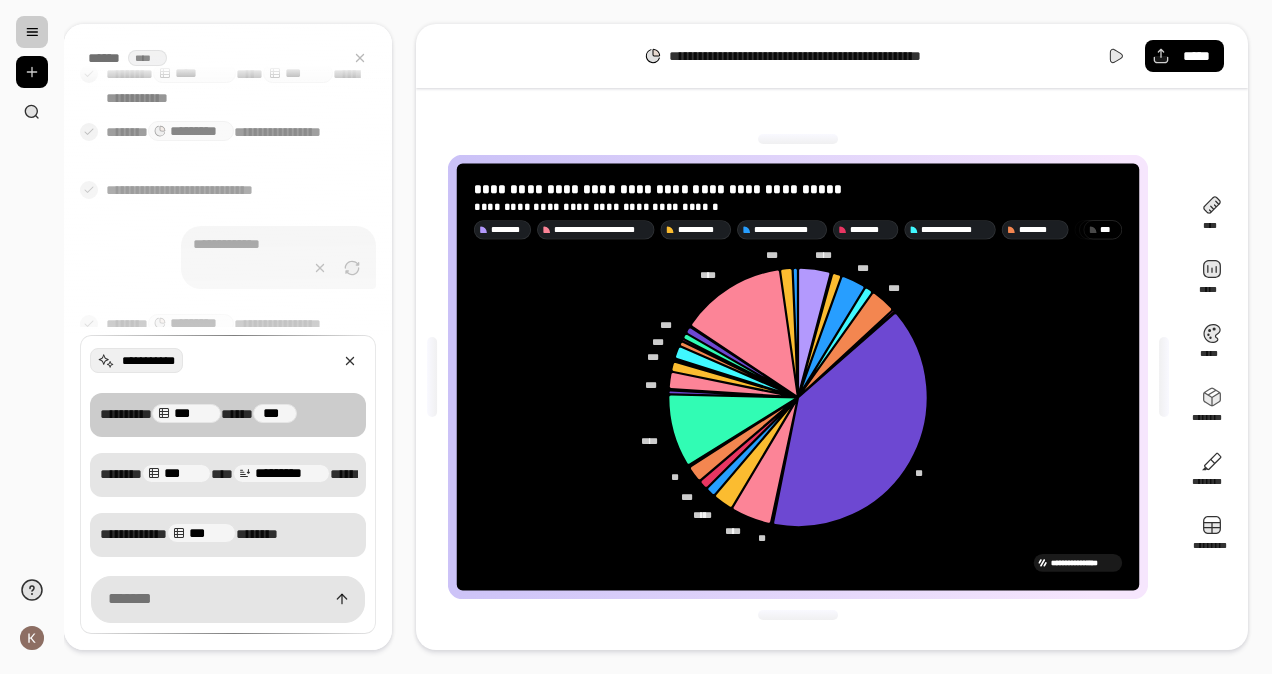 scroll, scrollTop: 467, scrollLeft: 0, axis: vertical 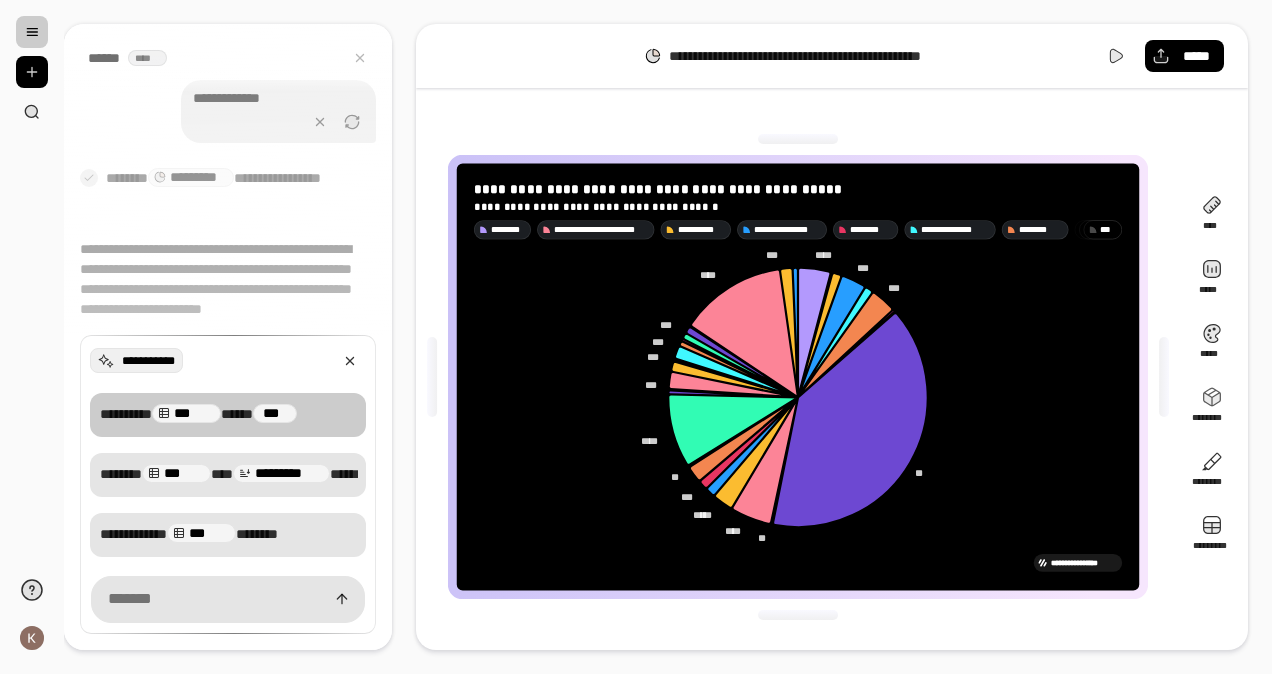 click on "***" at bounding box center (186, 413) 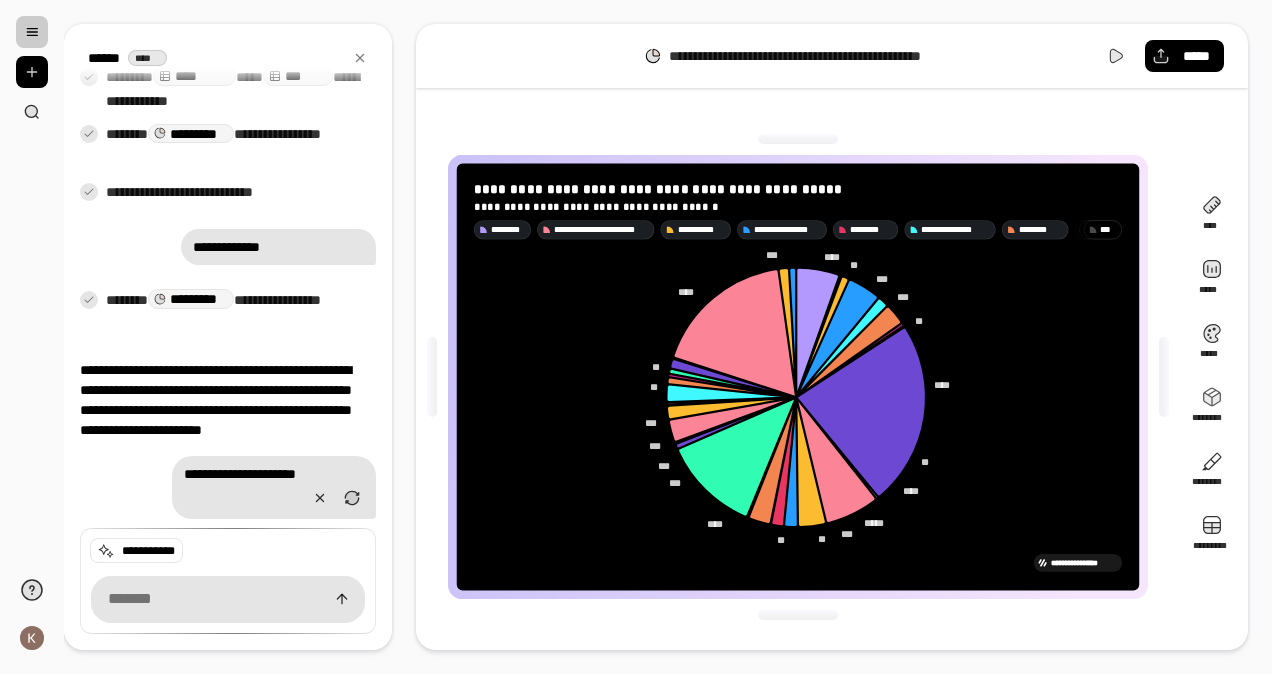 scroll, scrollTop: 398, scrollLeft: 0, axis: vertical 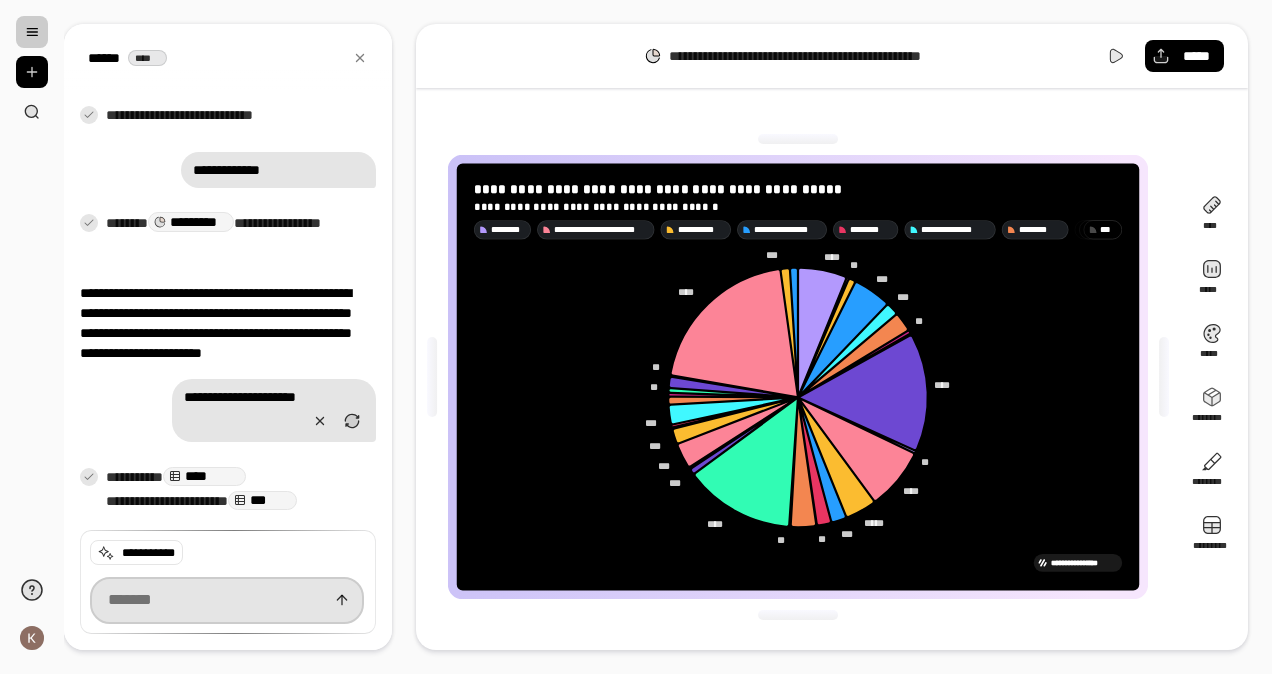 click at bounding box center (227, 600) 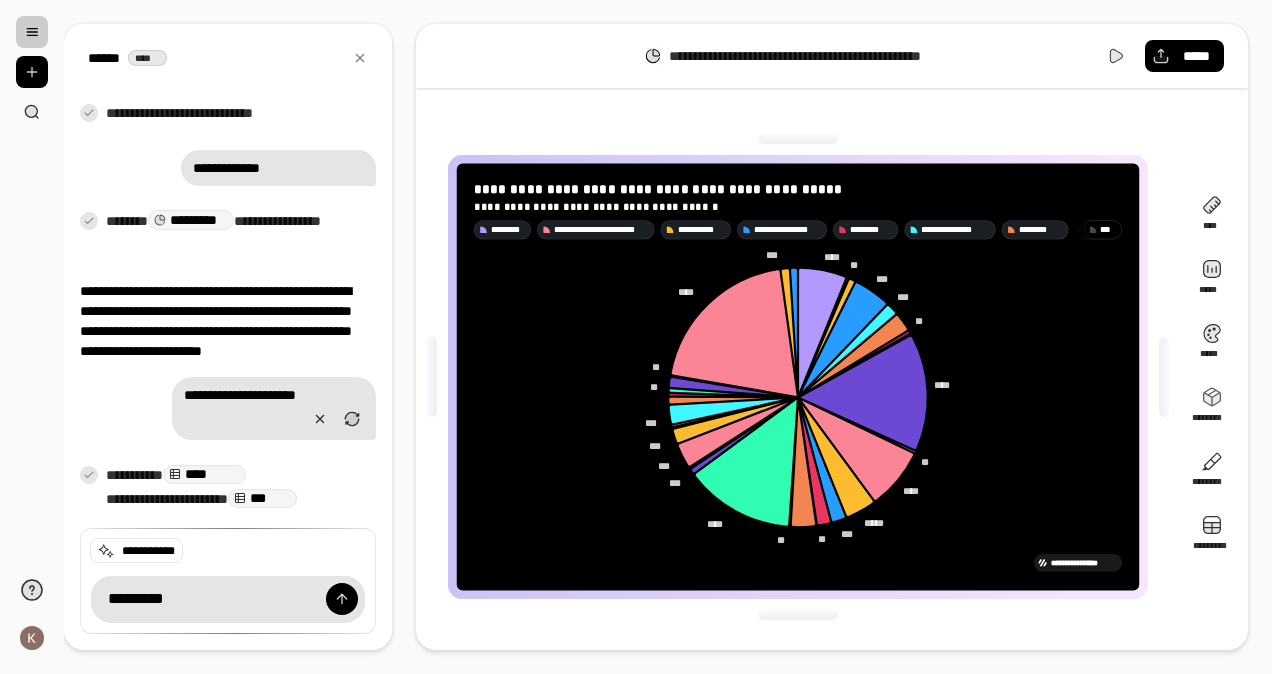 scroll, scrollTop: 398, scrollLeft: 0, axis: vertical 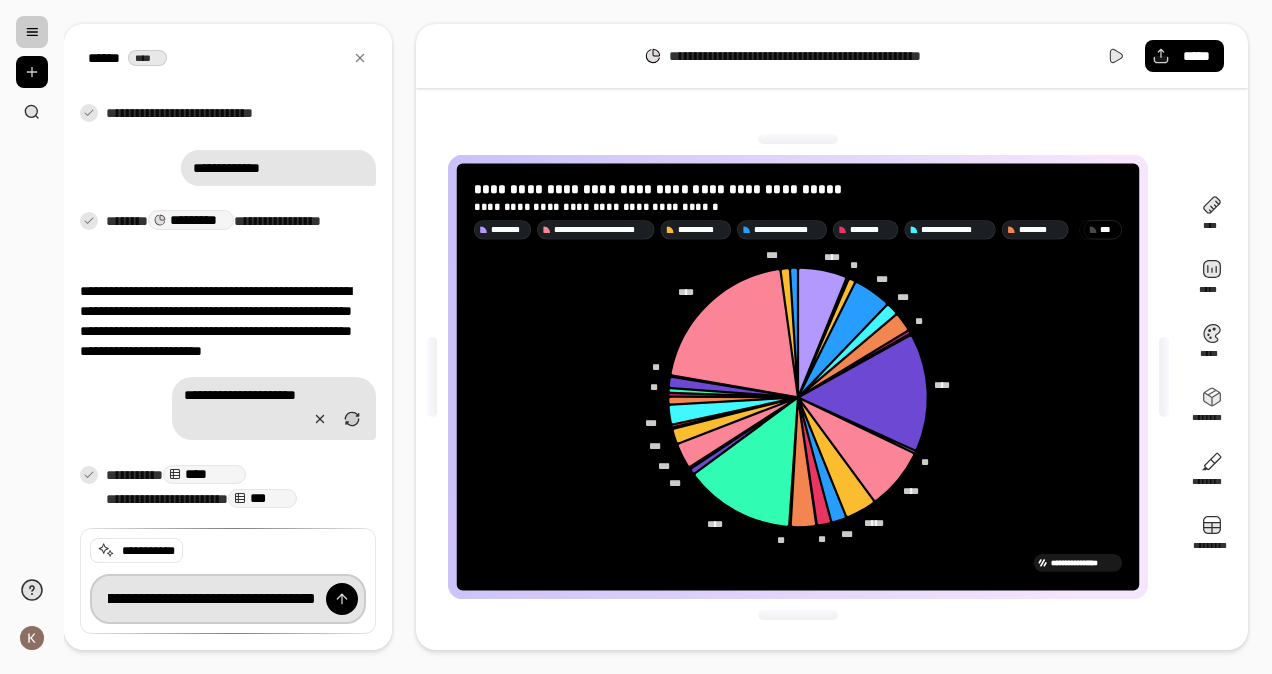 type on "**********" 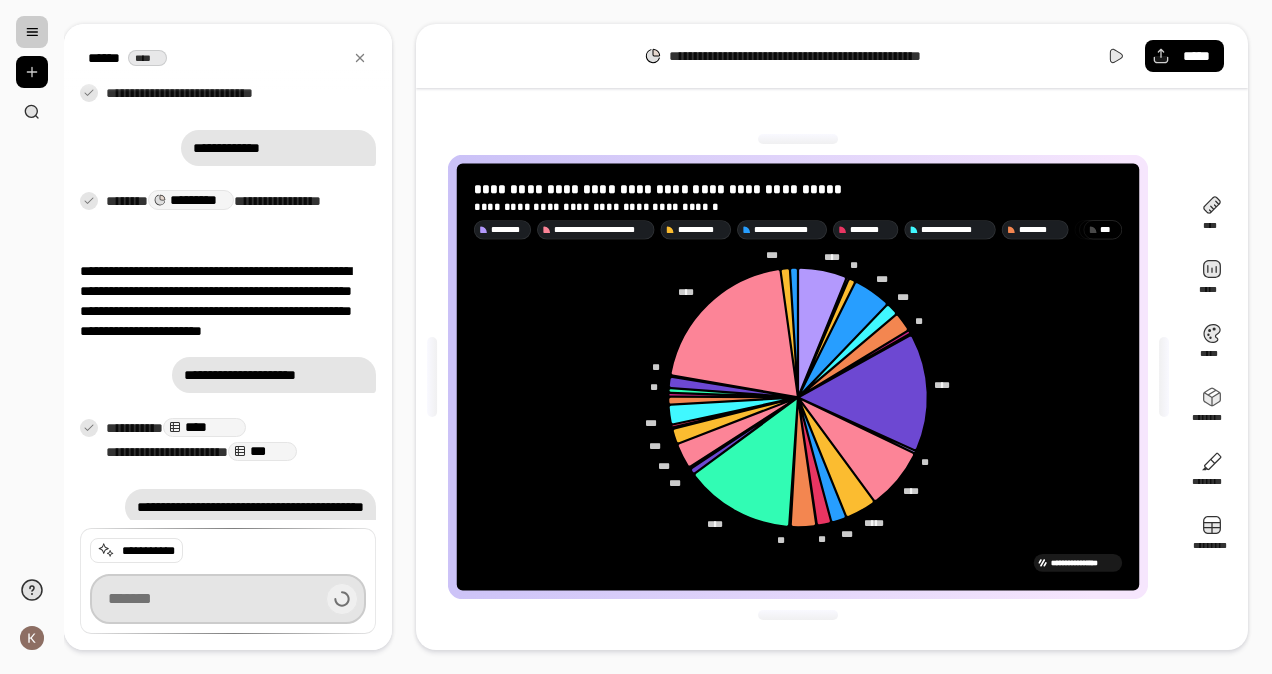 scroll, scrollTop: 471, scrollLeft: 0, axis: vertical 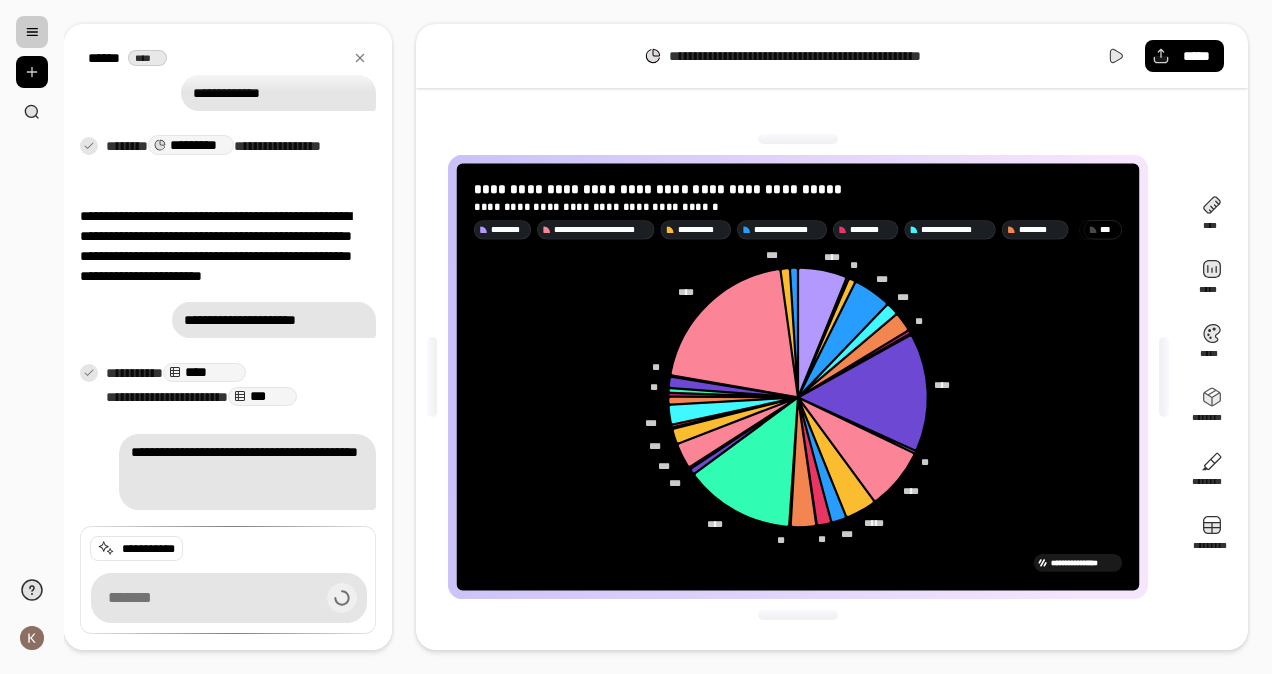 click on "****" at bounding box center (204, 372) 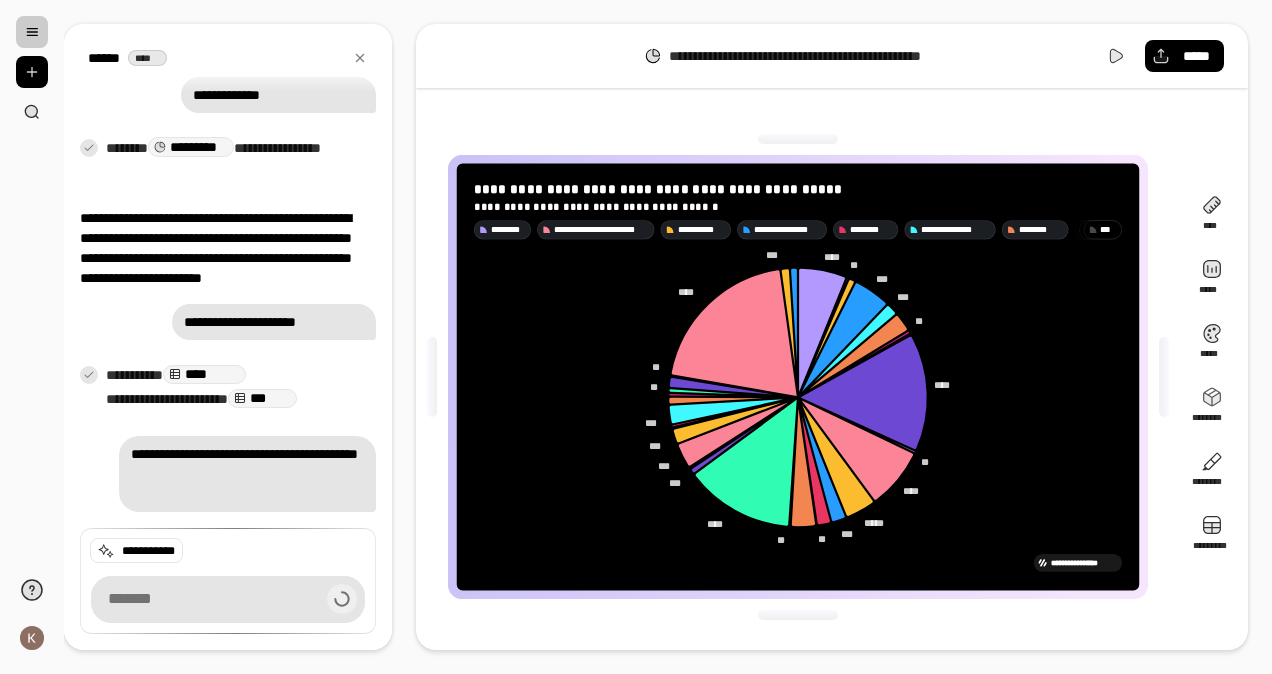 click on "***" at bounding box center (262, 398) 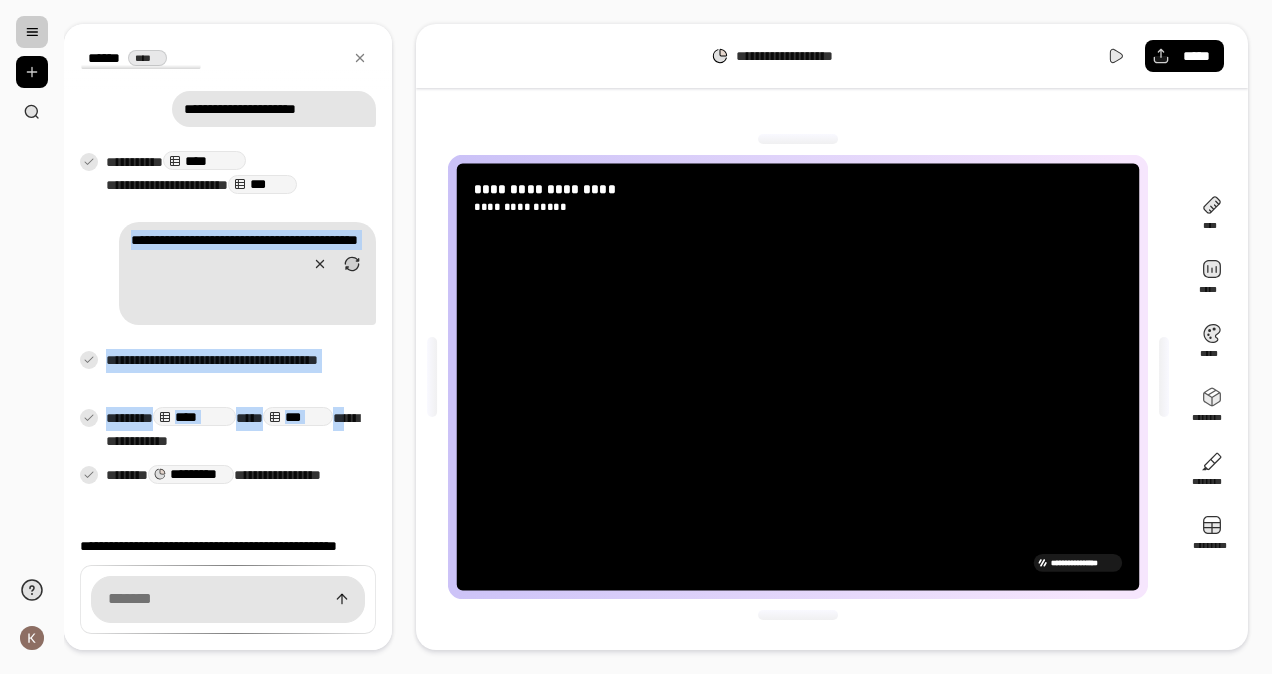 drag, startPoint x: 269, startPoint y: 396, endPoint x: 114, endPoint y: 375, distance: 156.4161 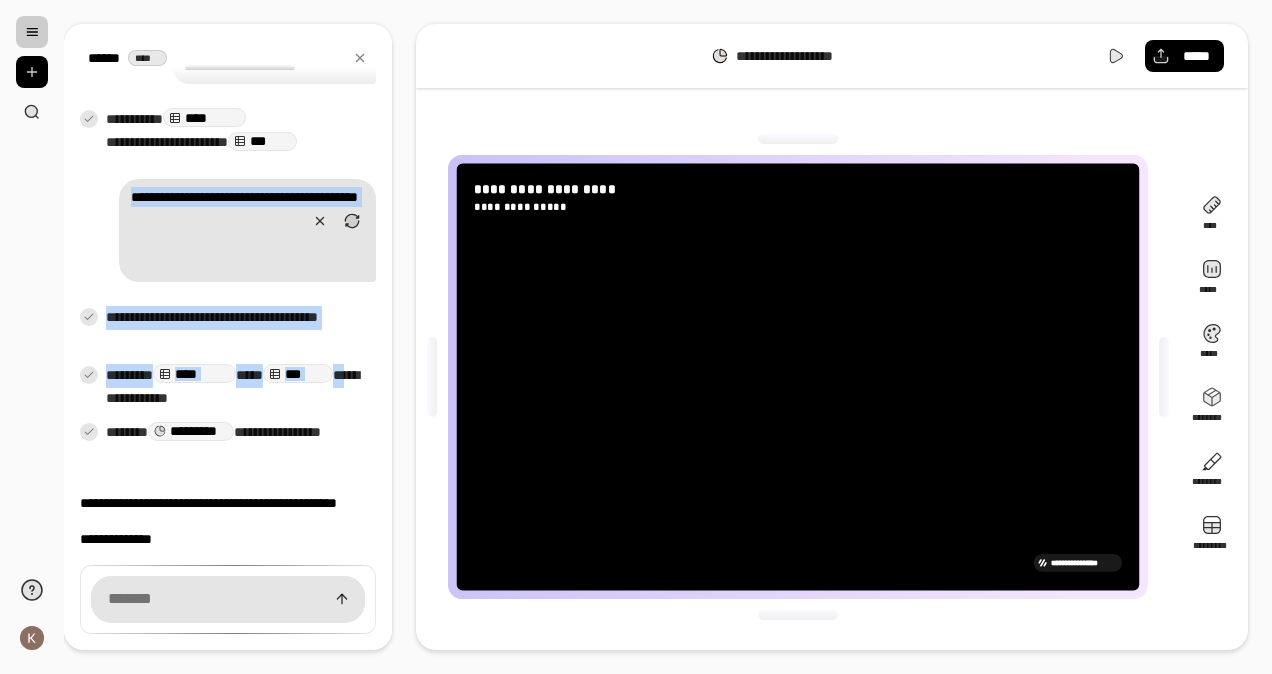click on "**********" at bounding box center (233, 330) 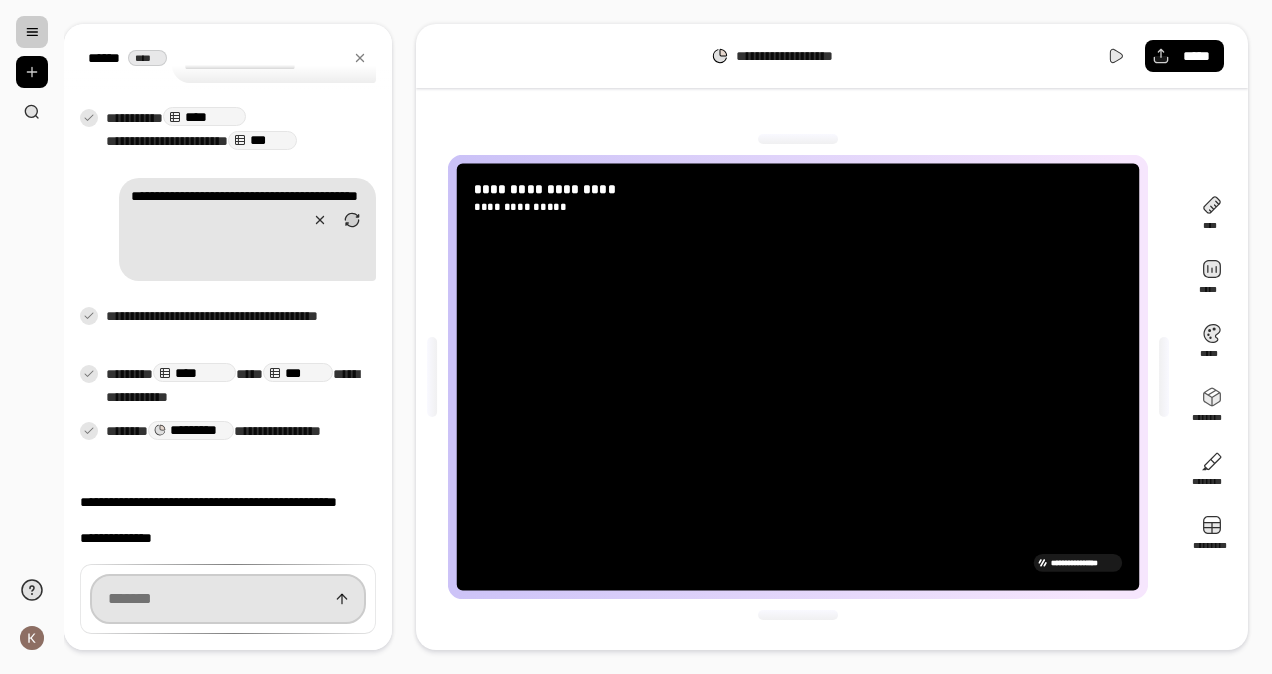 click at bounding box center [228, 599] 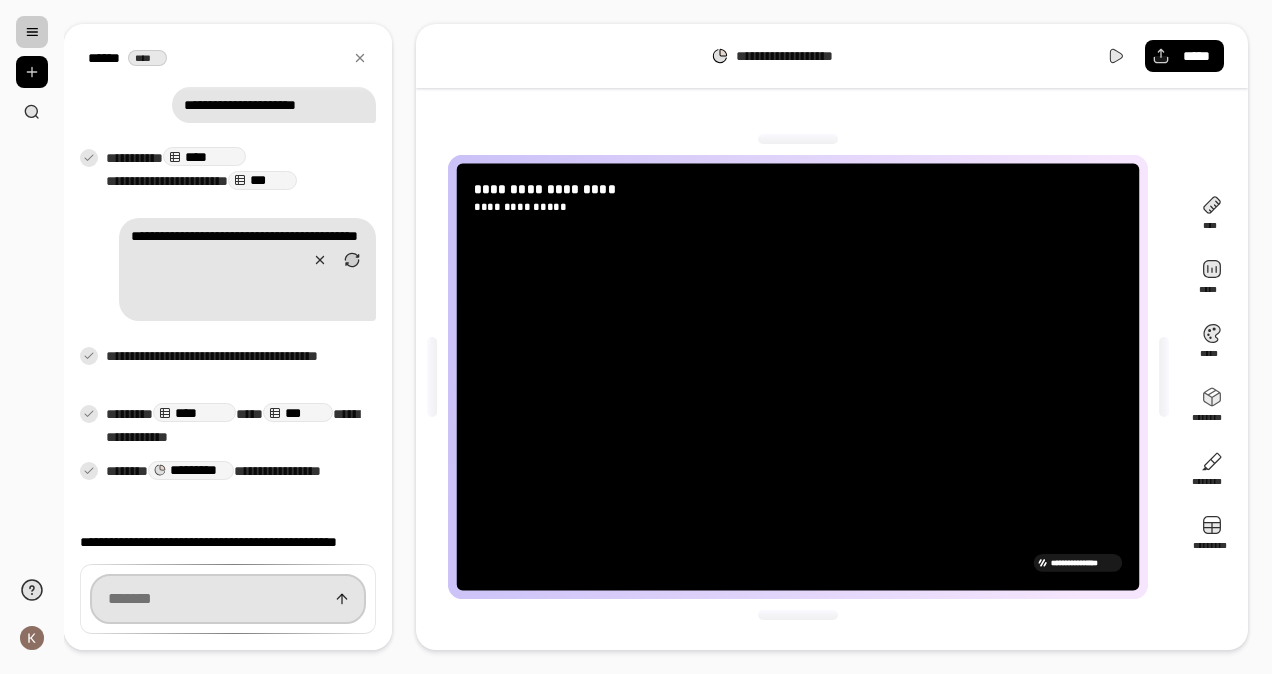 scroll, scrollTop: 770, scrollLeft: 0, axis: vertical 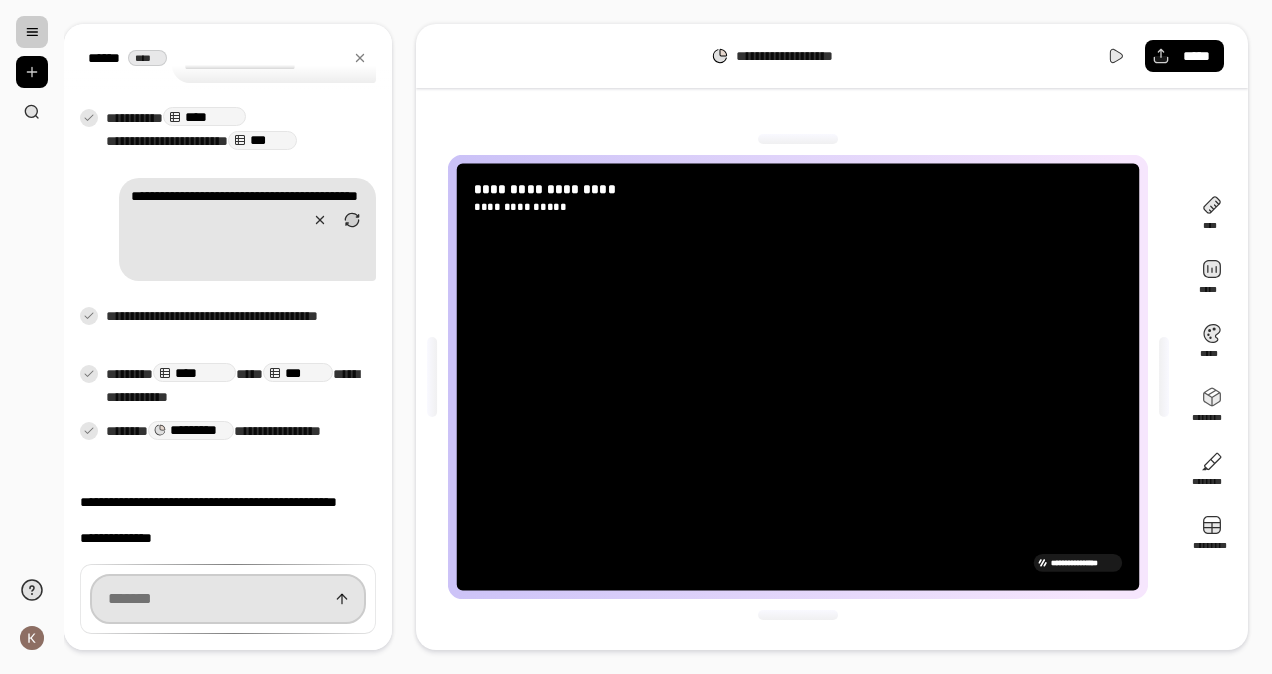 click at bounding box center [228, 599] 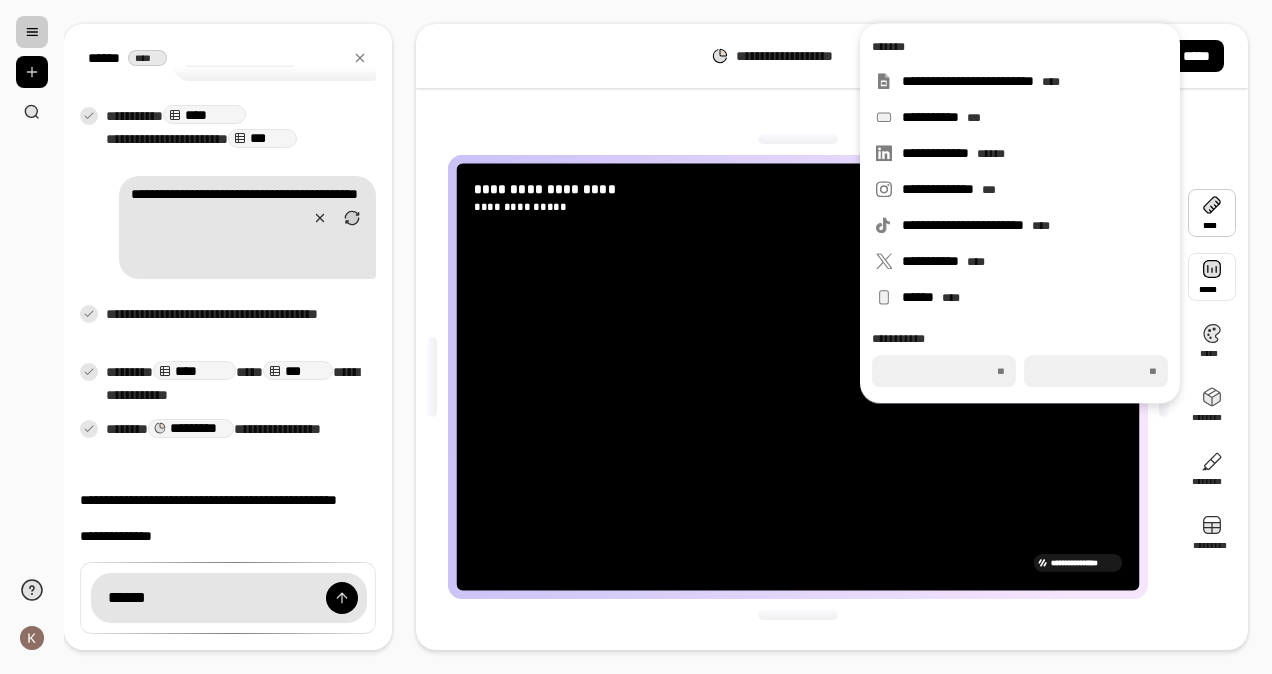 scroll, scrollTop: 769, scrollLeft: 0, axis: vertical 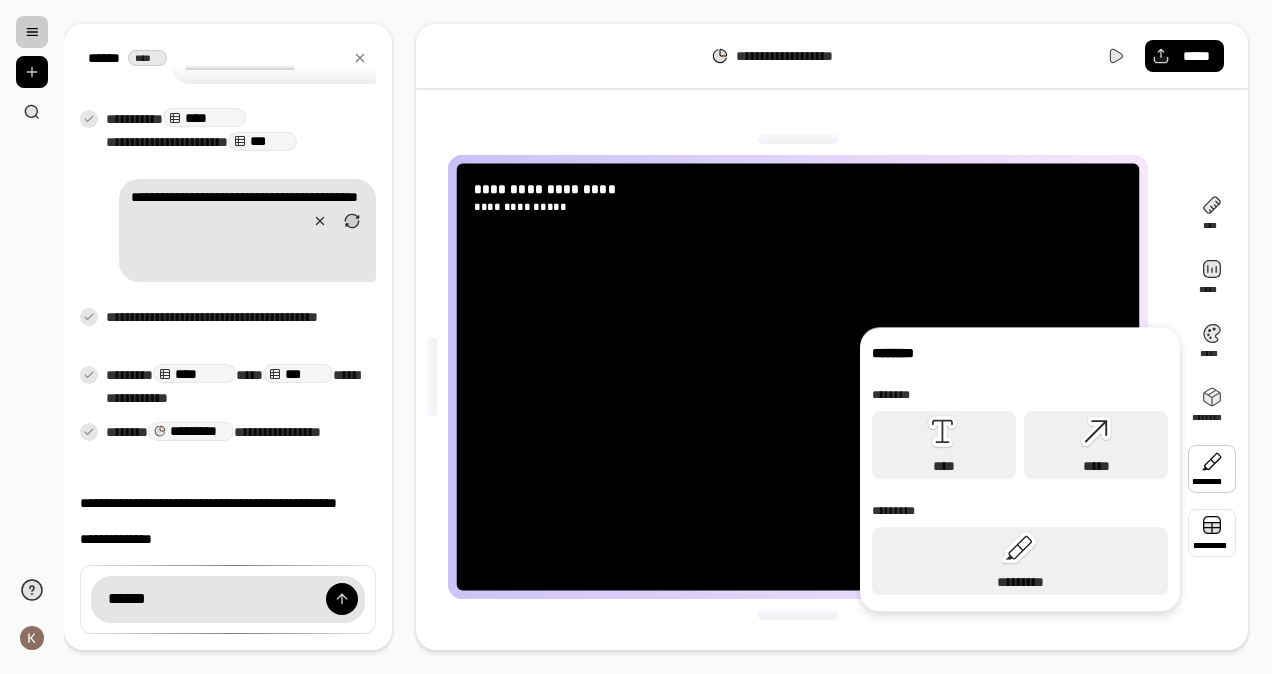 click at bounding box center (1212, 533) 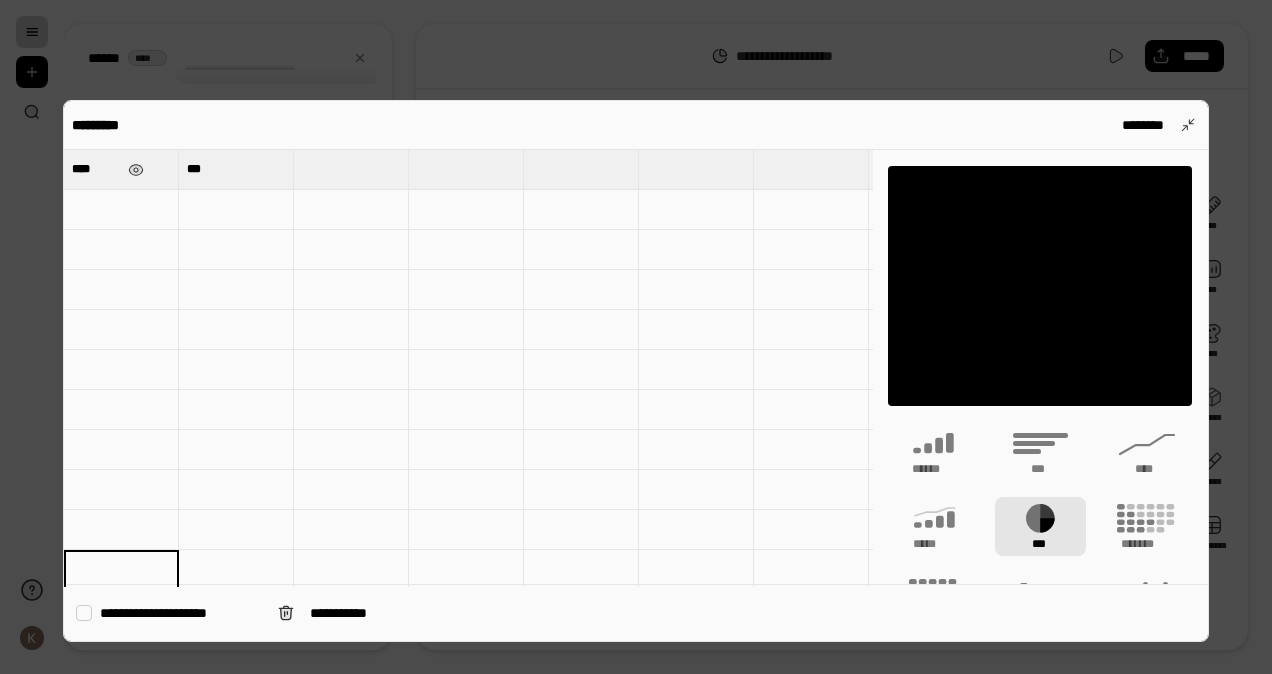 click on "****" at bounding box center (96, 169) 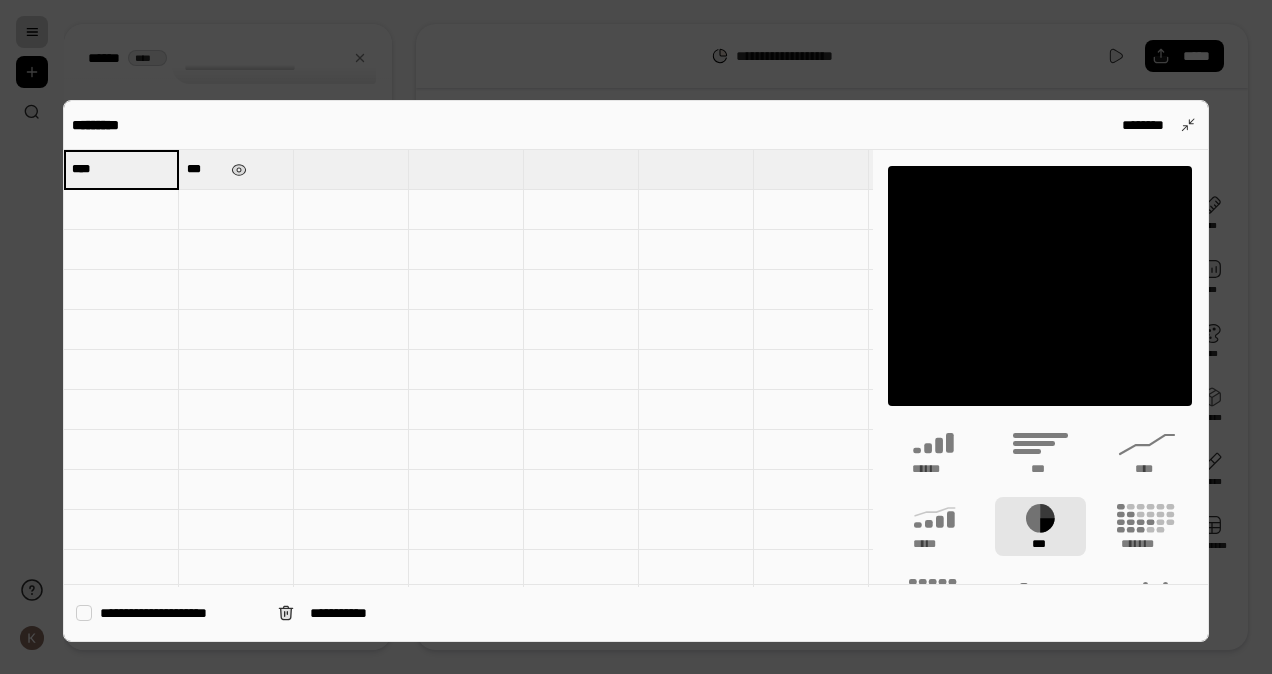 click on "***" at bounding box center (205, 169) 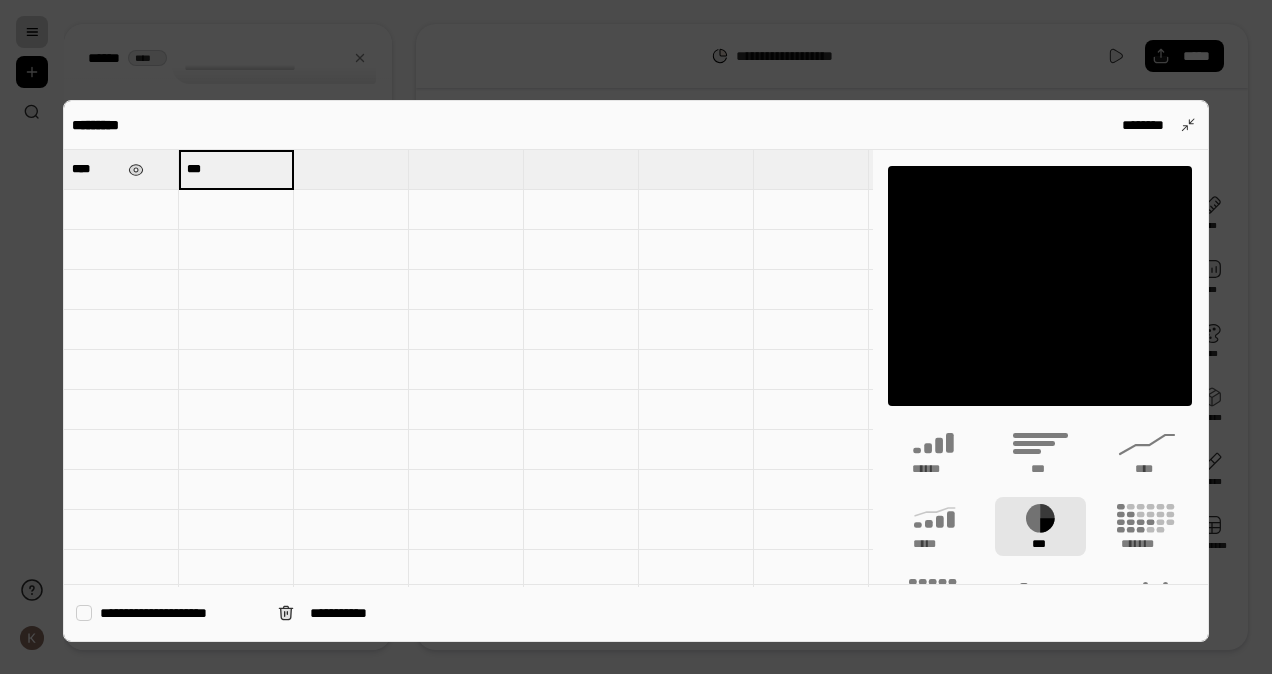 click on "****" at bounding box center (121, 169) 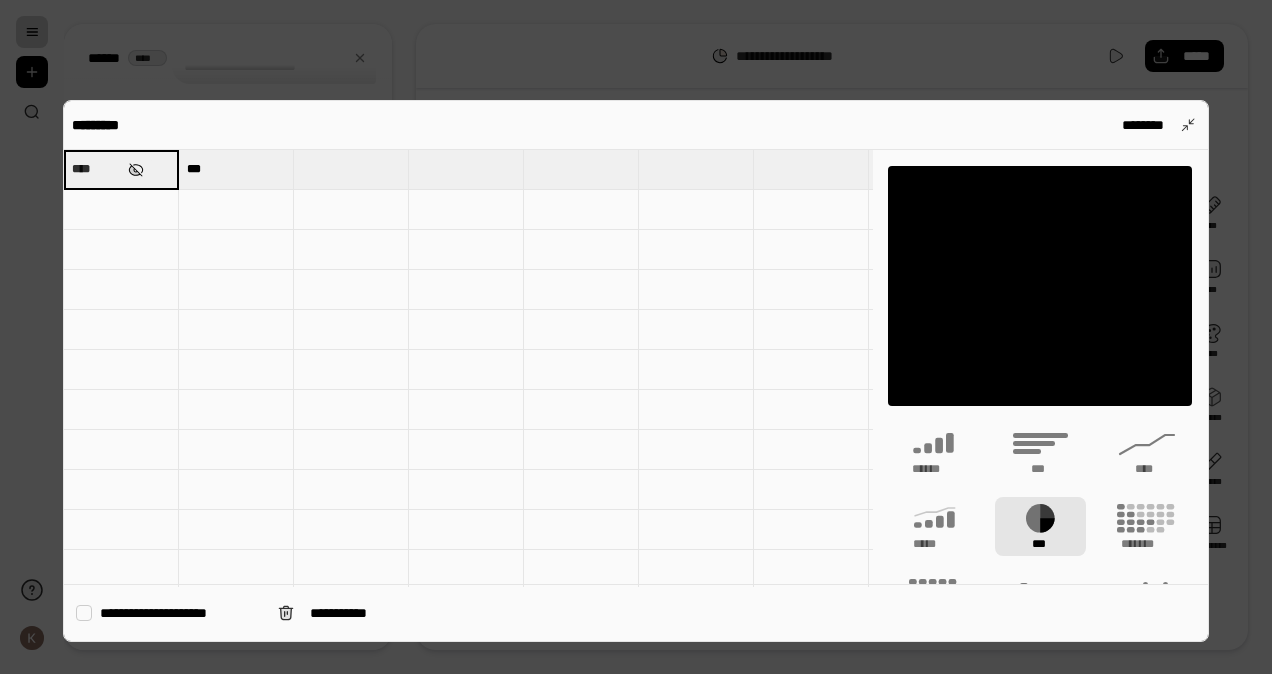 click at bounding box center (136, 170) 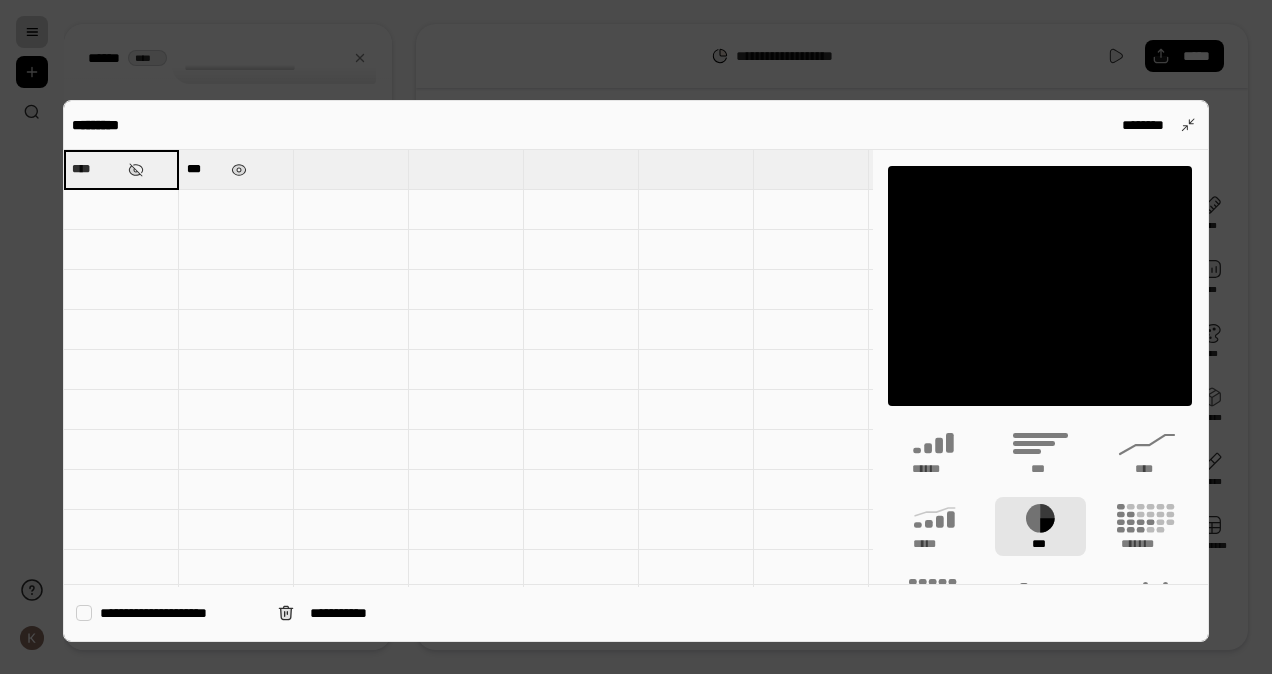 click on "***" at bounding box center [205, 169] 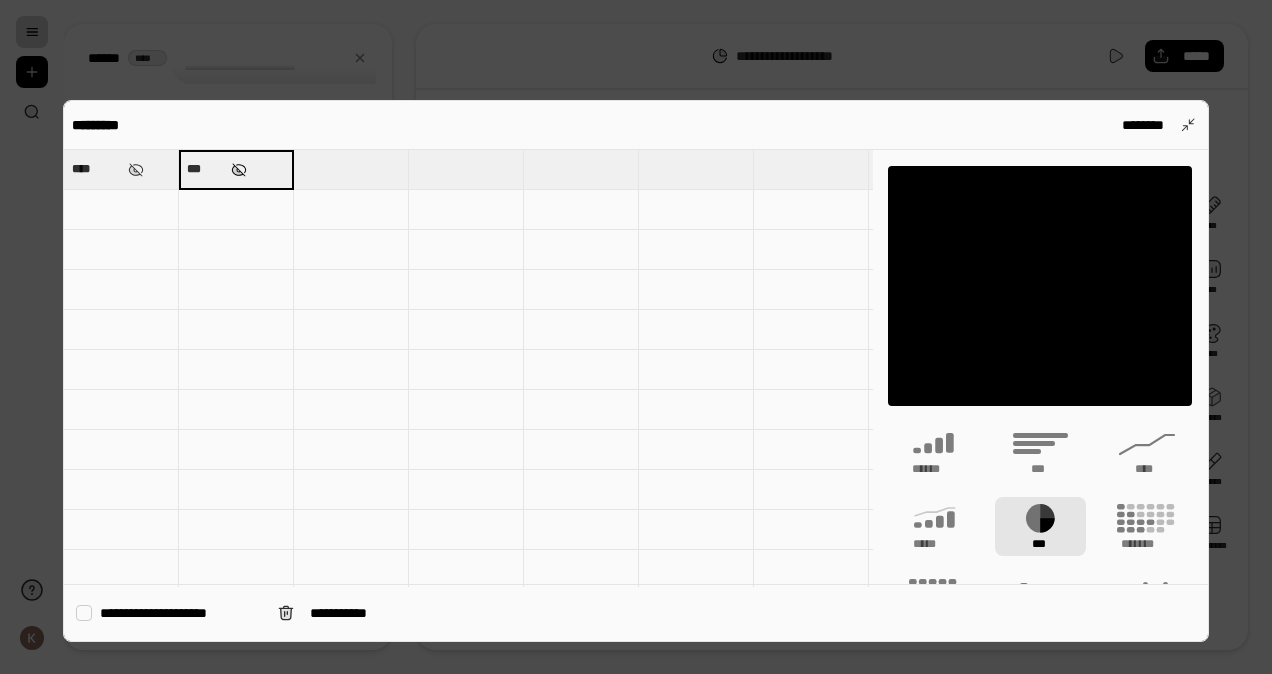 click at bounding box center [239, 170] 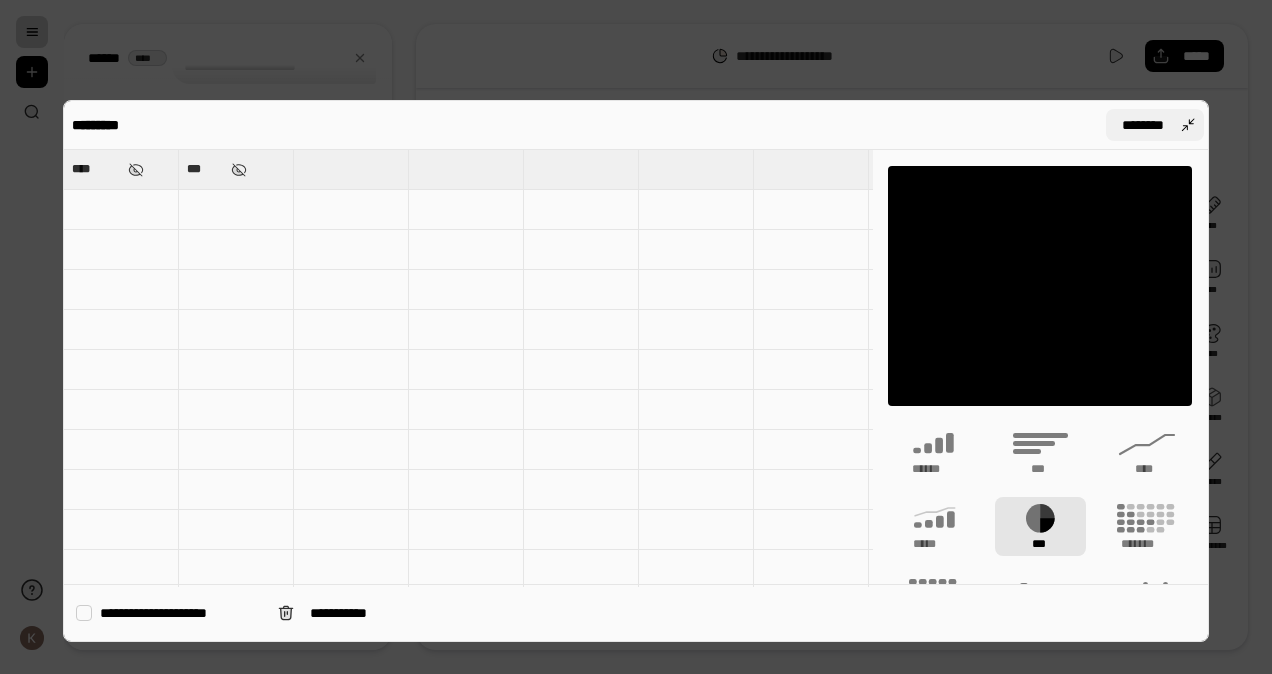 click on "********" at bounding box center (1155, 125) 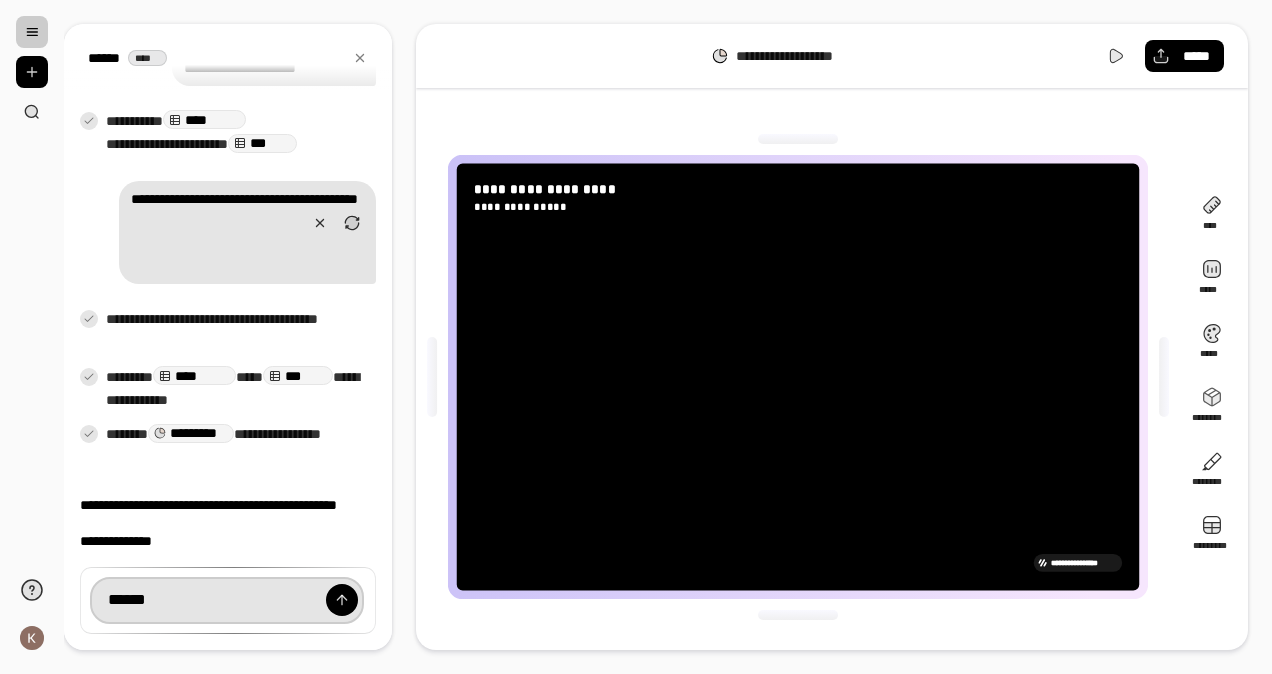 click on "******" at bounding box center [227, 600] 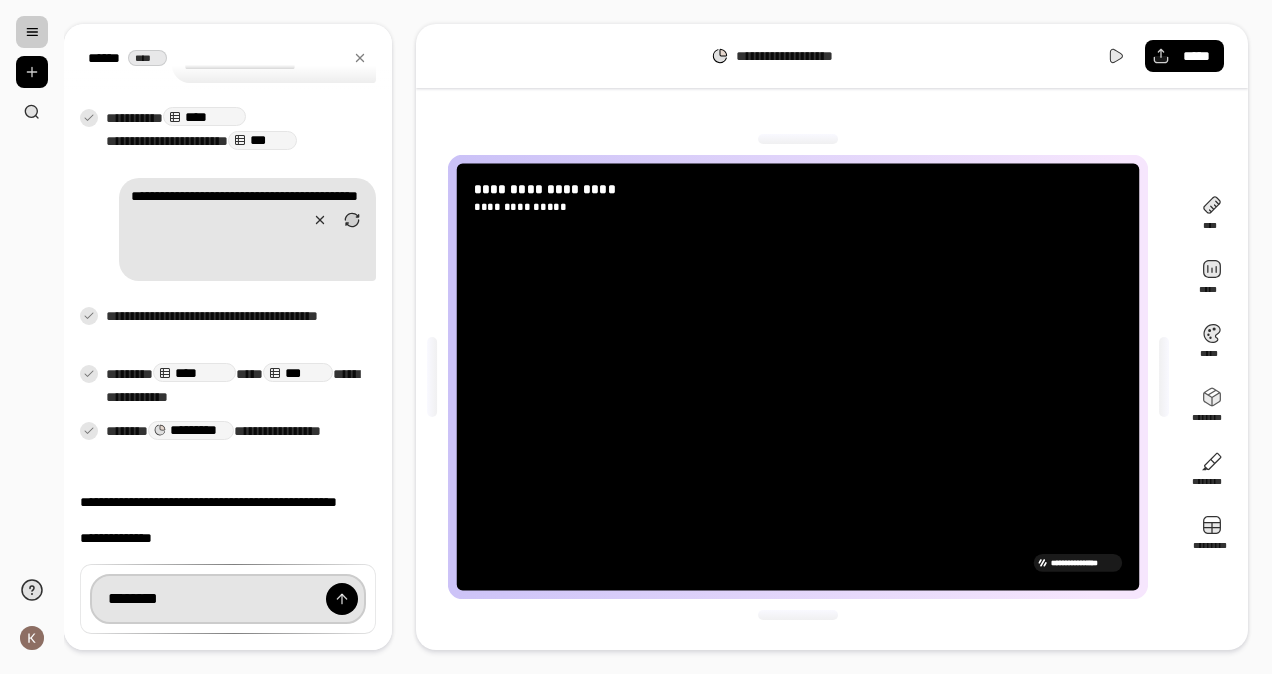 type on "********" 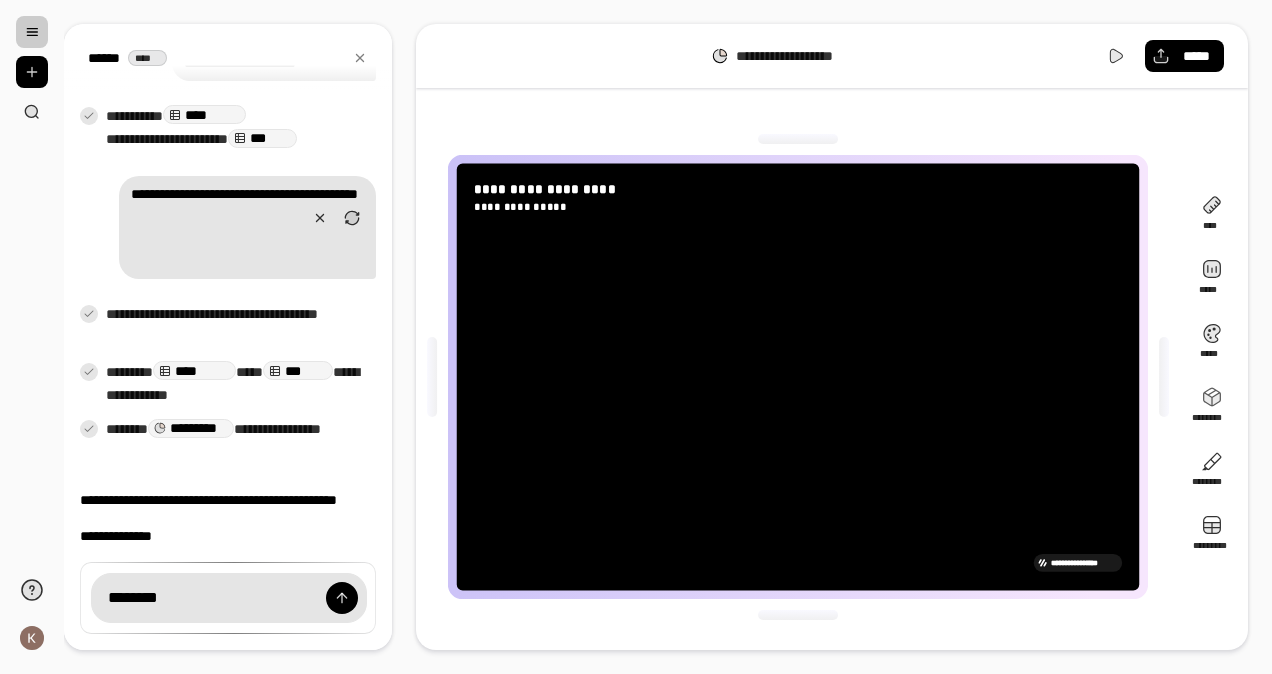 scroll, scrollTop: 769, scrollLeft: 0, axis: vertical 